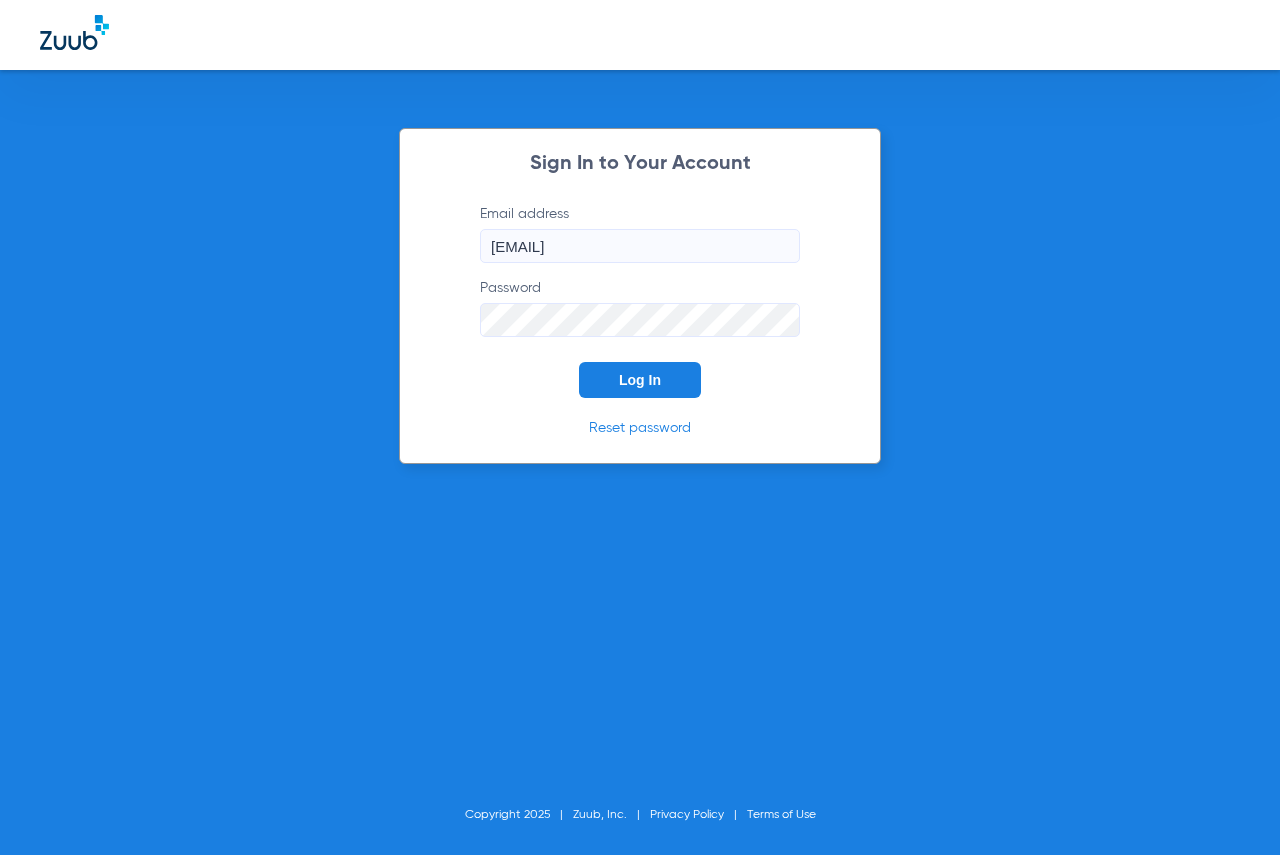 scroll, scrollTop: 0, scrollLeft: 0, axis: both 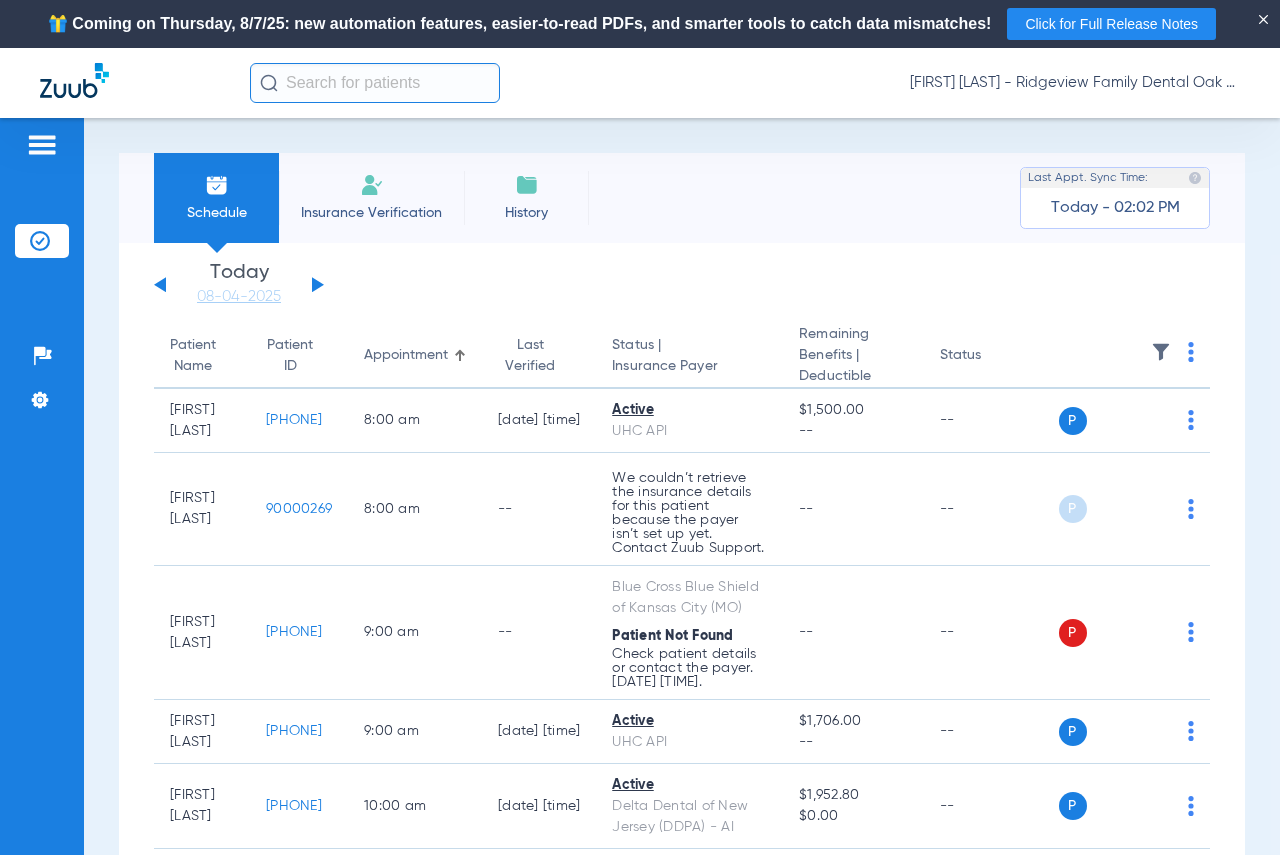 click 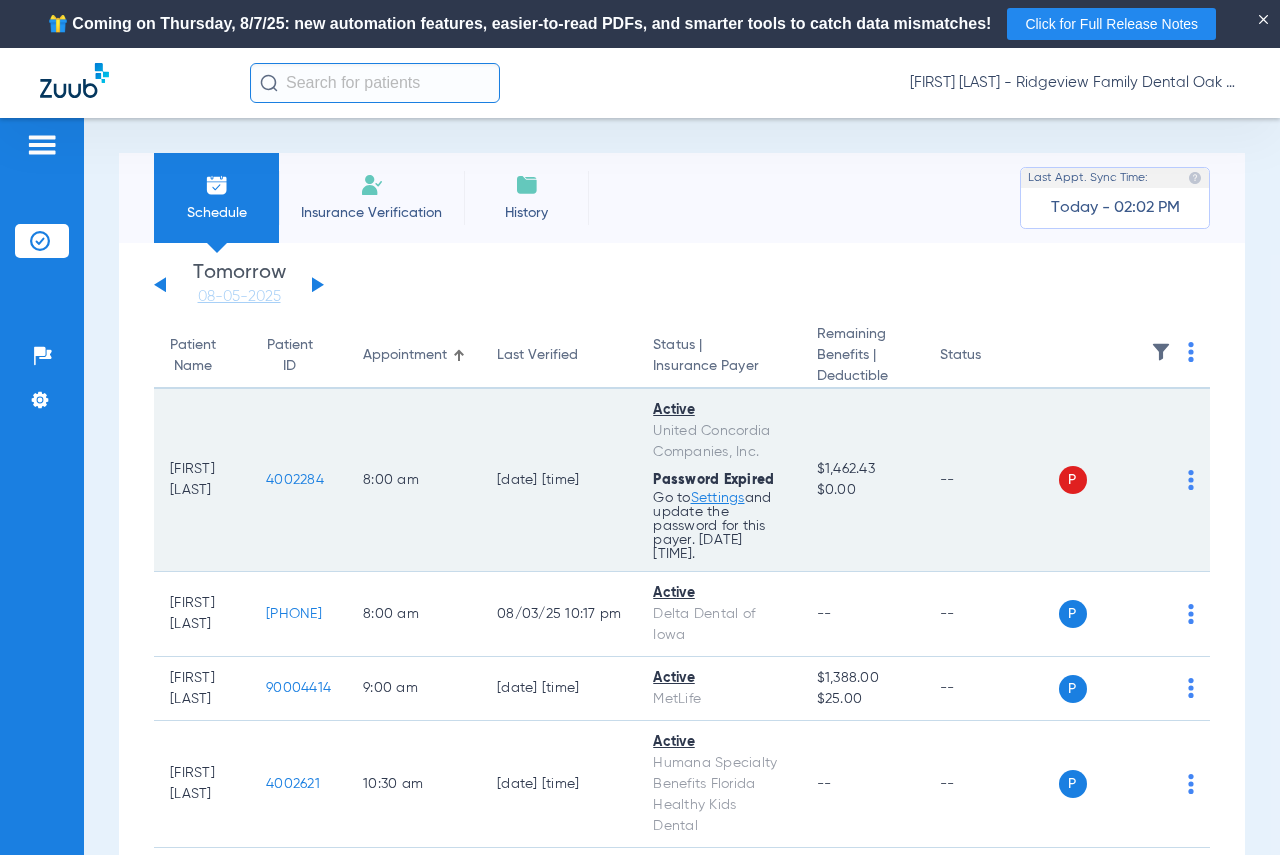 click on "Settings" at bounding box center [718, 498] 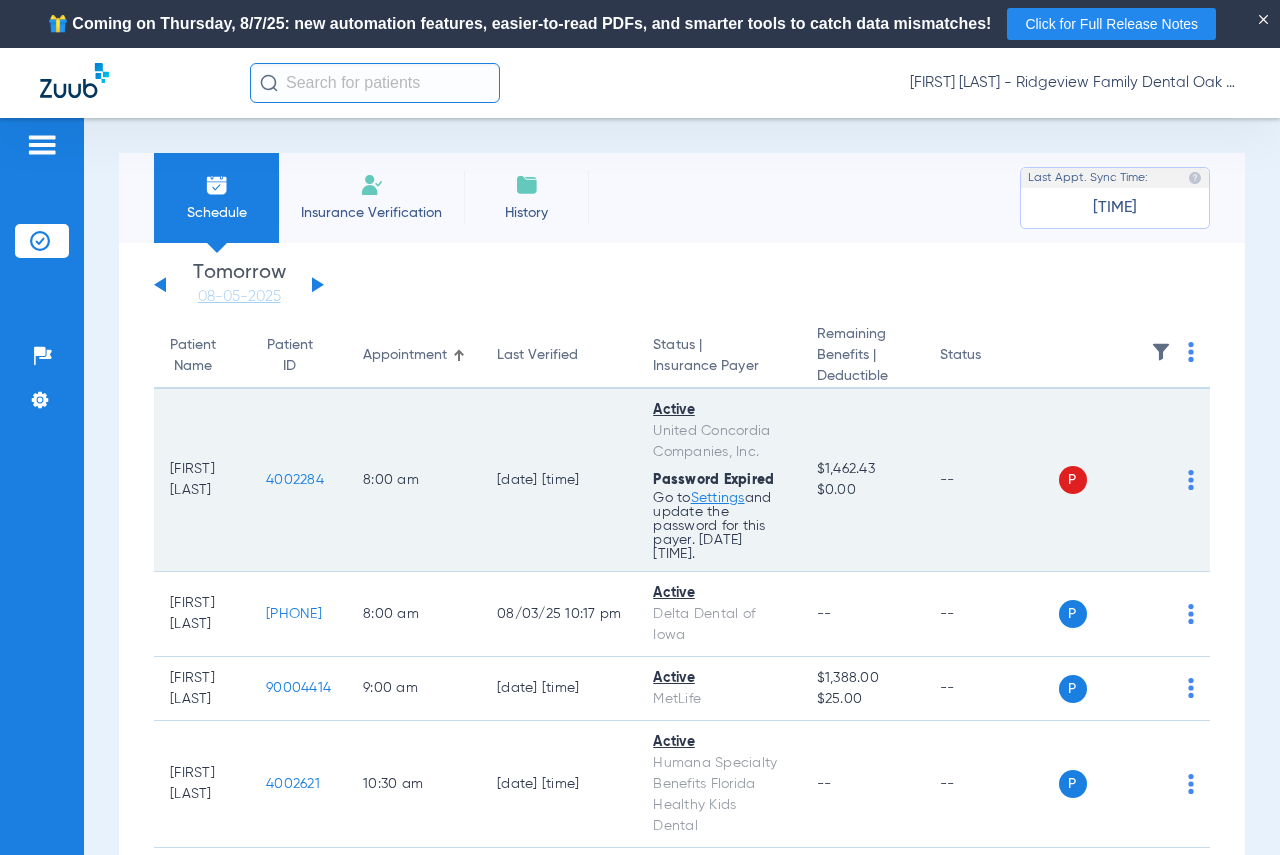 click 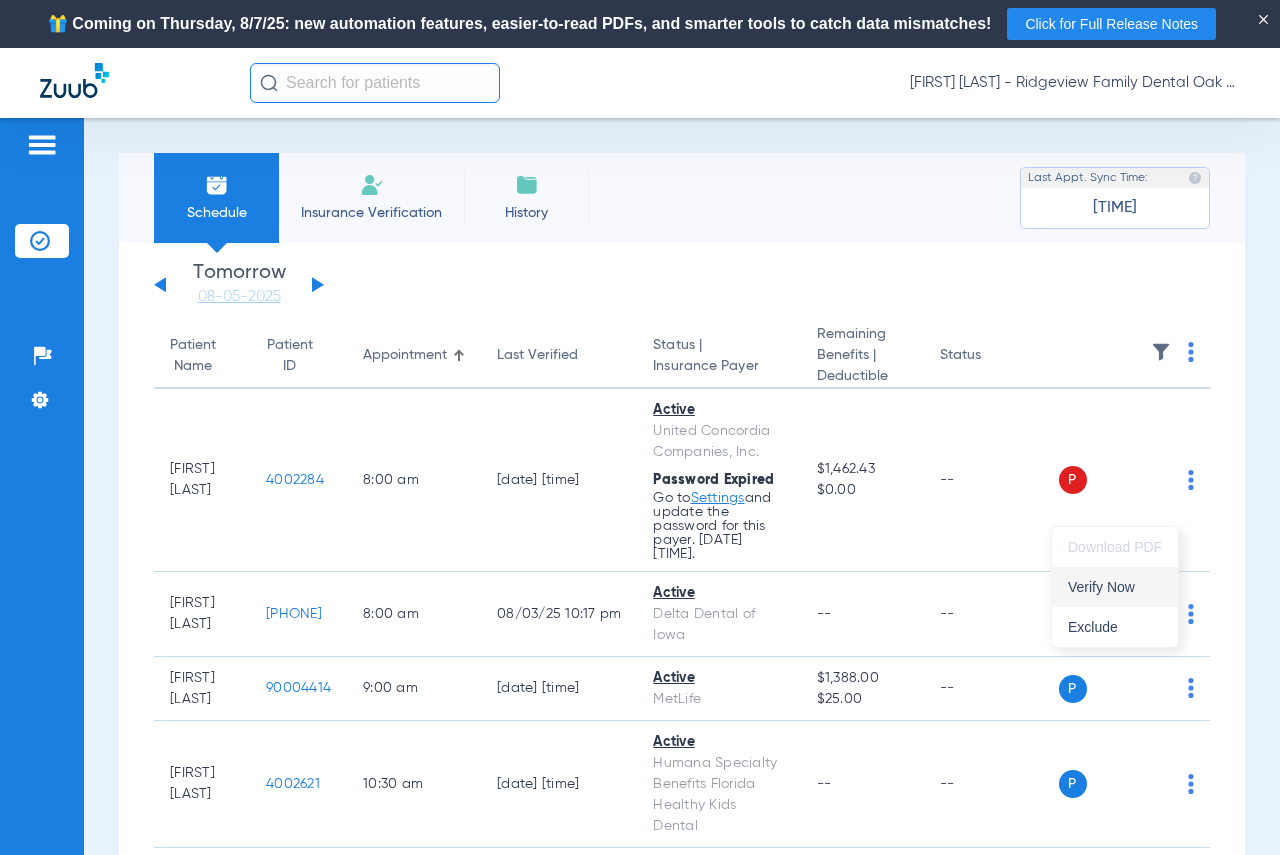 click on "Verify Now" at bounding box center [1115, 587] 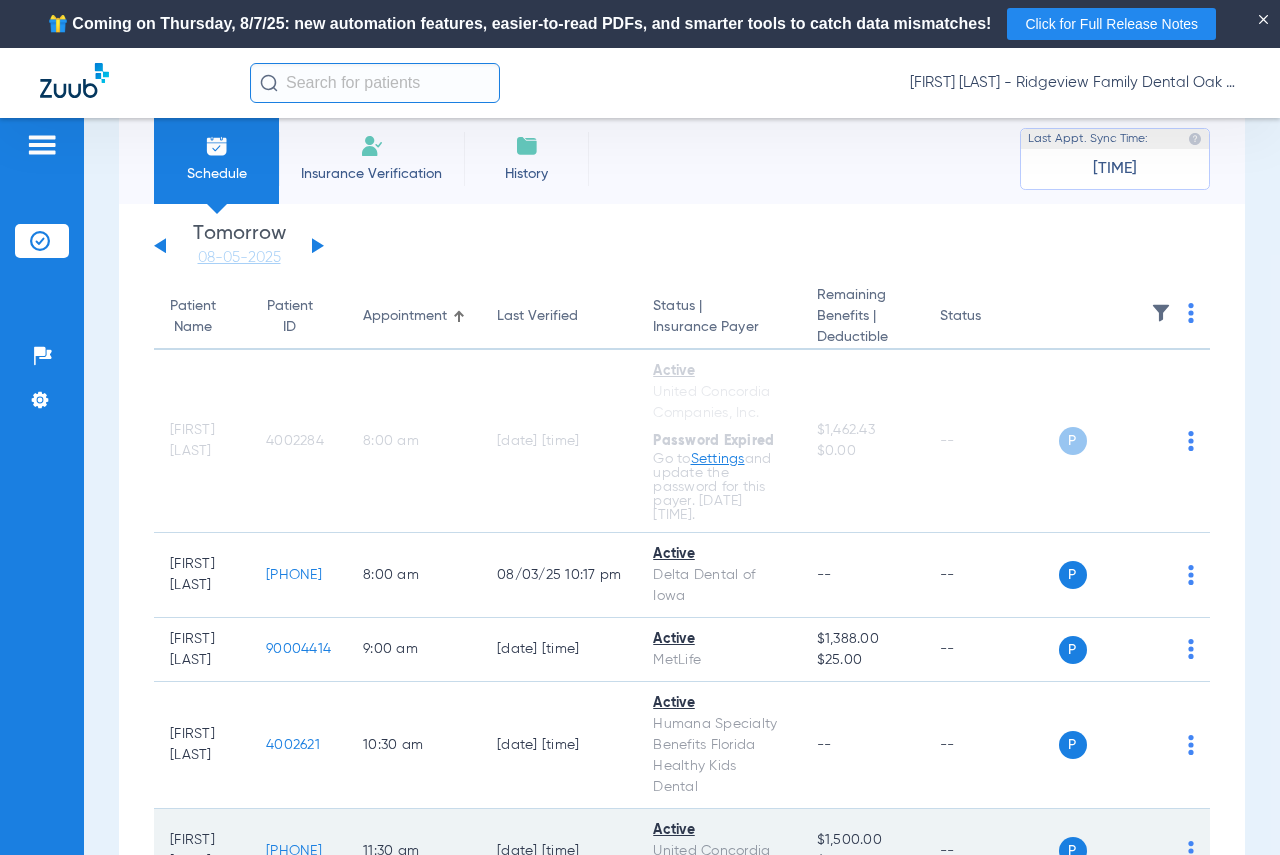 scroll, scrollTop: 0, scrollLeft: 0, axis: both 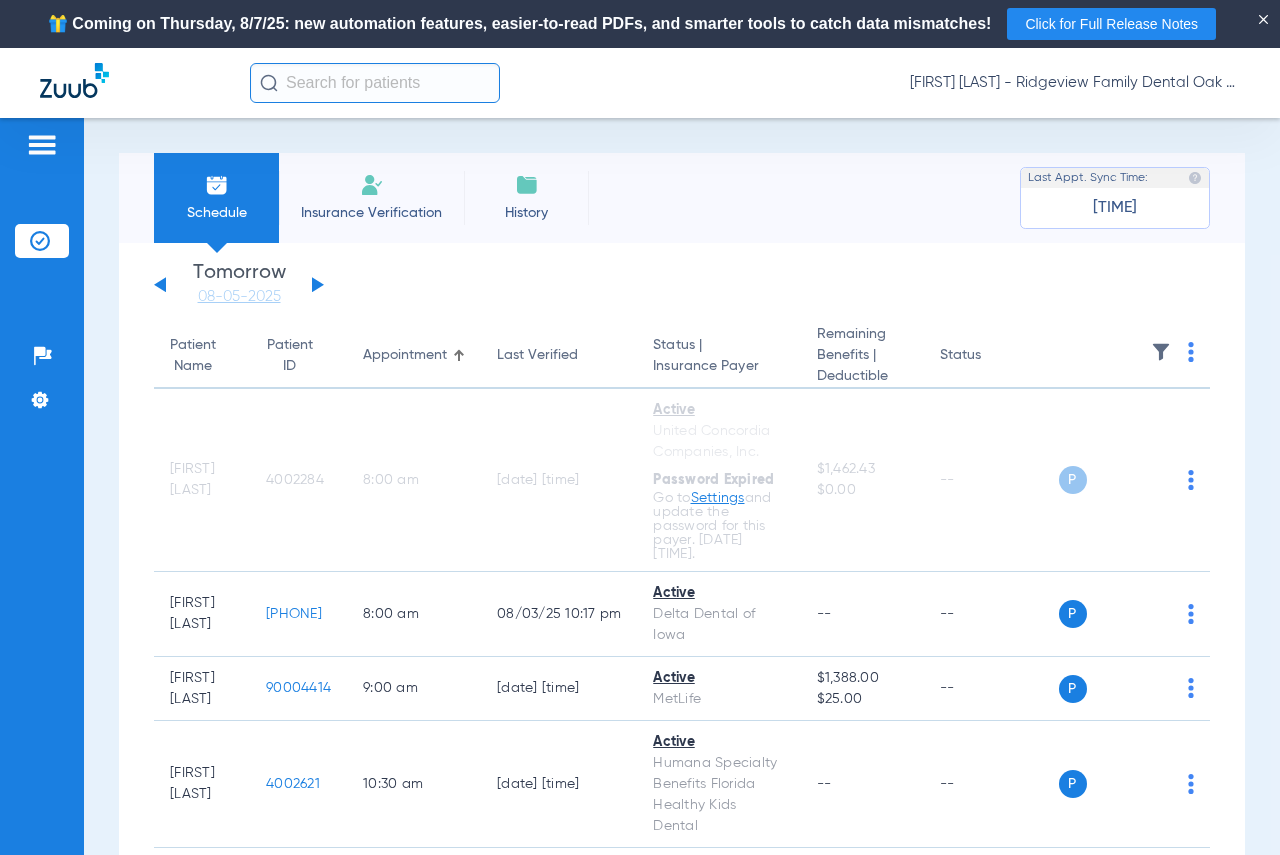 click 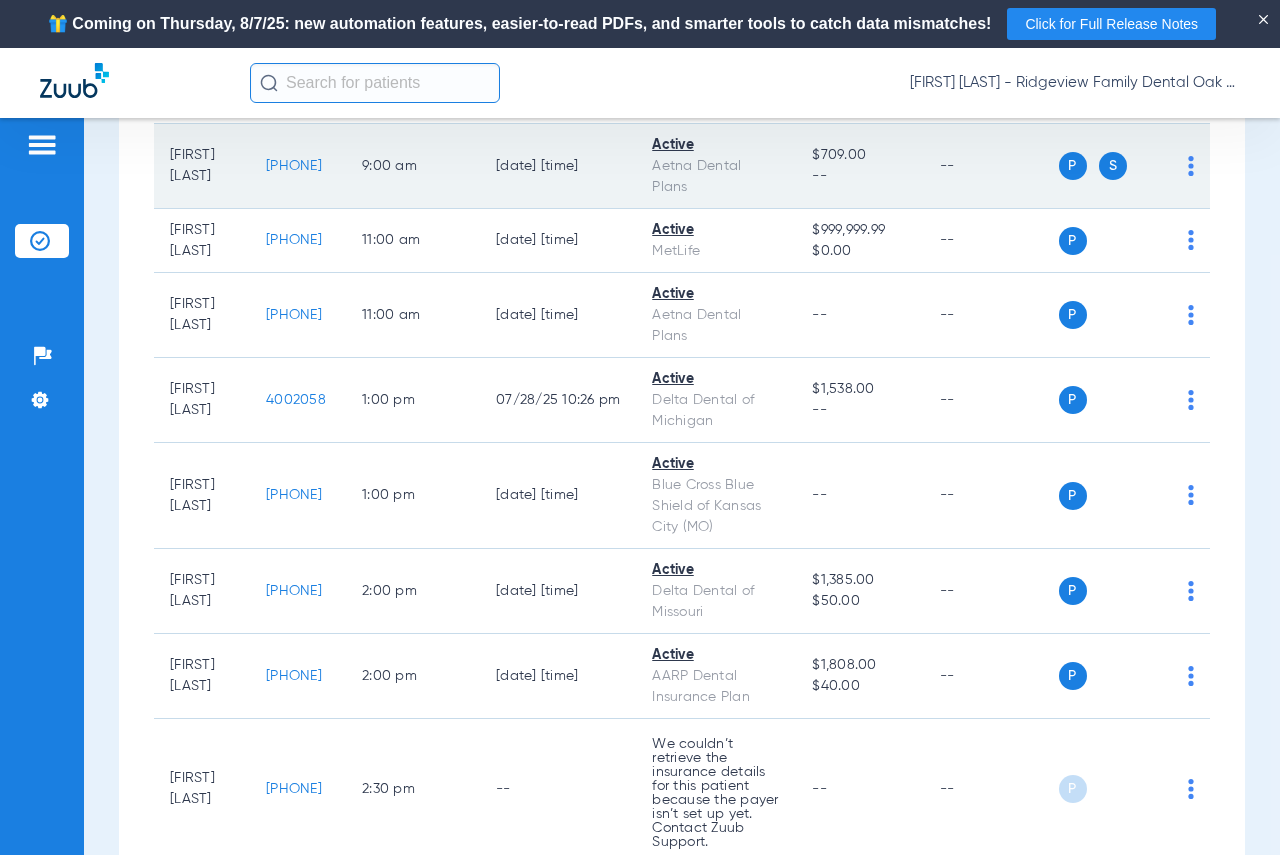 scroll, scrollTop: 305, scrollLeft: 0, axis: vertical 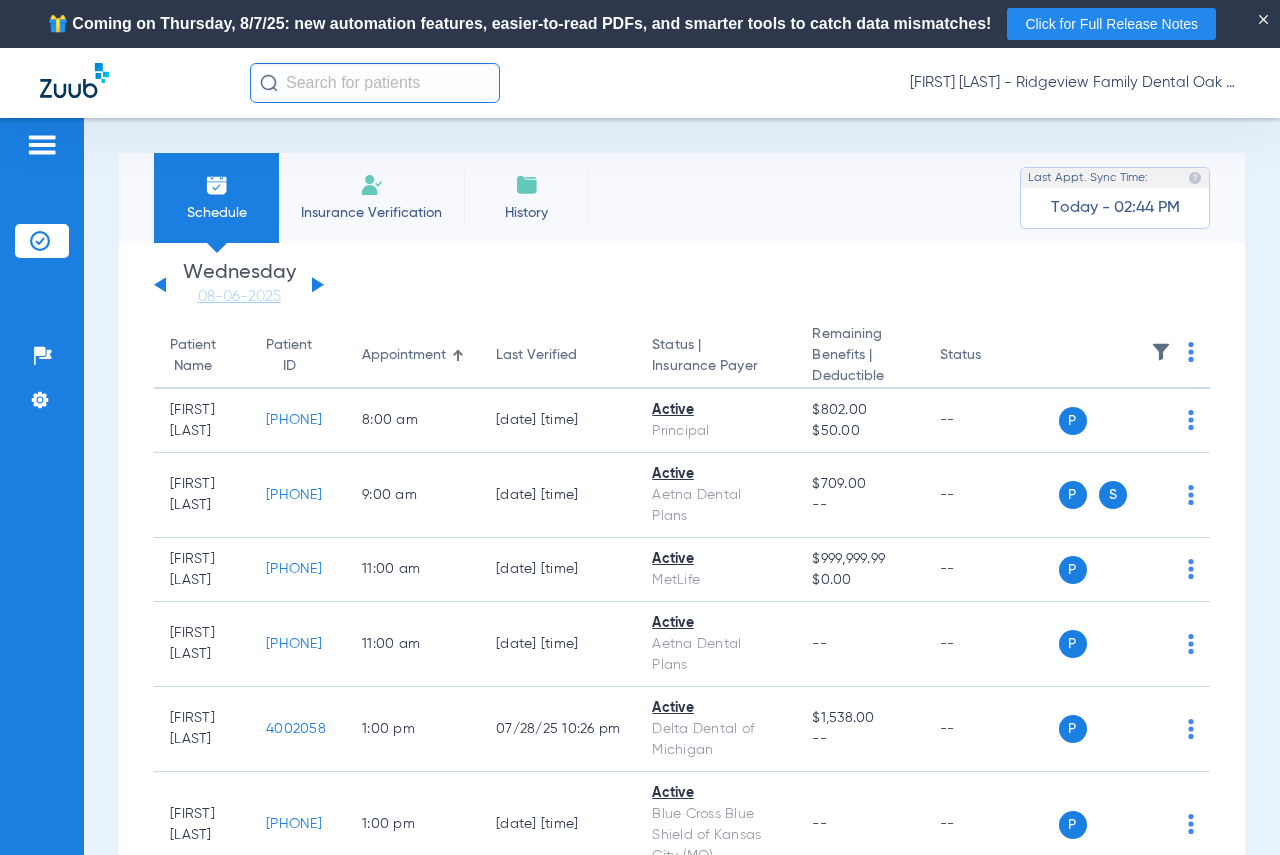 click 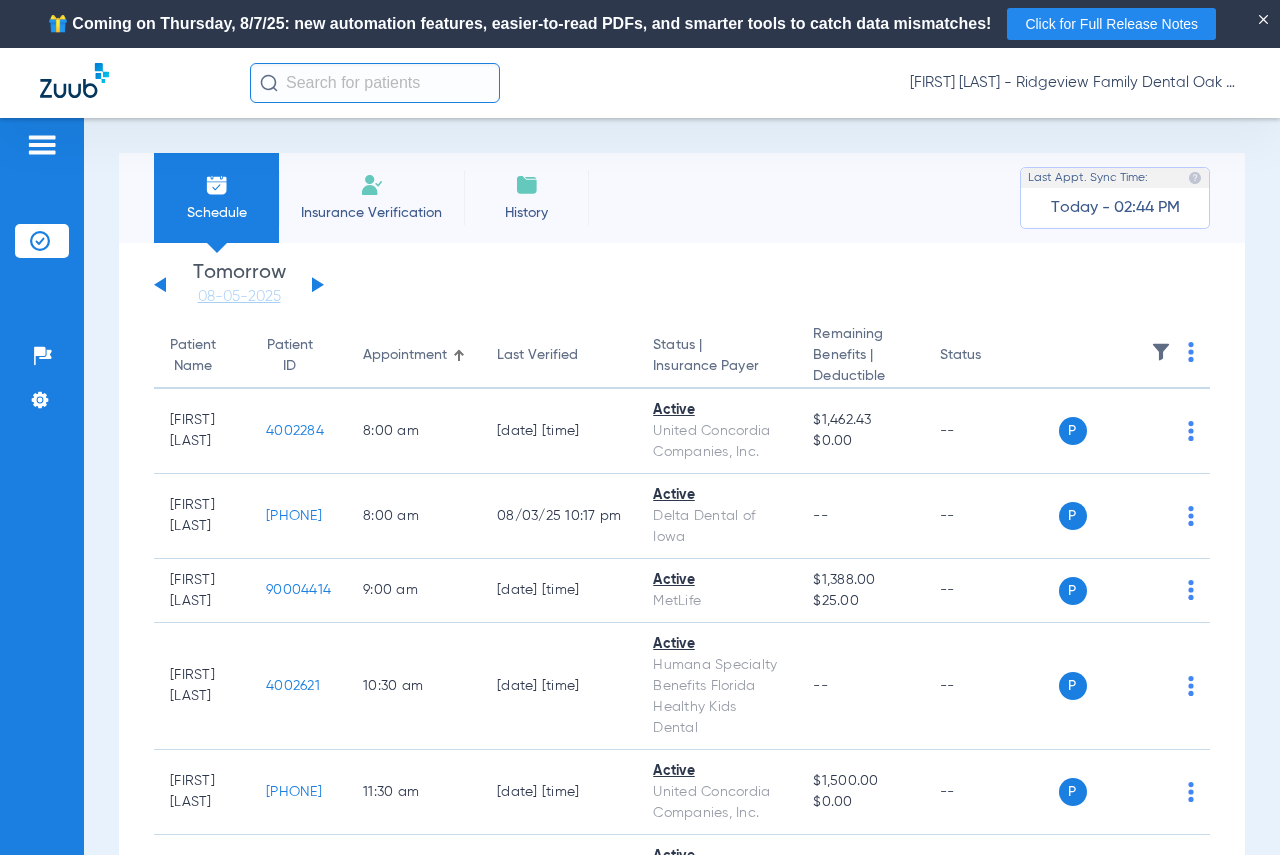 click on "Saturday   05-31-2025   Sunday   06-01-2025   Monday   06-02-2025   Tuesday   06-03-2025   Wednesday   06-04-2025   Thursday   06-05-2025   Friday   06-06-2025   Saturday   06-07-2025   Sunday   06-08-2025   Monday   06-09-2025   Tuesday   06-10-2025   Wednesday   06-11-2025   Thursday   06-12-2025   Friday   06-13-2025   Saturday   06-14-2025   Sunday   06-15-2025   Monday   06-16-2025   Tuesday   06-17-2025   Wednesday   06-18-2025   Thursday   06-19-2025   Friday   06-20-2025   Saturday   06-21-2025   Sunday   06-22-2025   Monday   06-23-2025   Tuesday   06-24-2025   Wednesday   06-25-2025   Thursday   06-26-2025   Friday   06-27-2025   Saturday   06-28-2025   Sunday   06-29-2025   Monday   06-30-2025   Tuesday   07-01-2025   Wednesday   07-02-2025   Thursday   07-03-2025   Friday   07-04-2025   Saturday   07-05-2025   Sunday   07-06-2025   Monday   07-07-2025   Tuesday   07-08-2025   Wednesday   07-09-2025   Thursday   07-10-2025   Friday   07-11-2025   Saturday   07-12-2025   Sunday   07-13-2025" 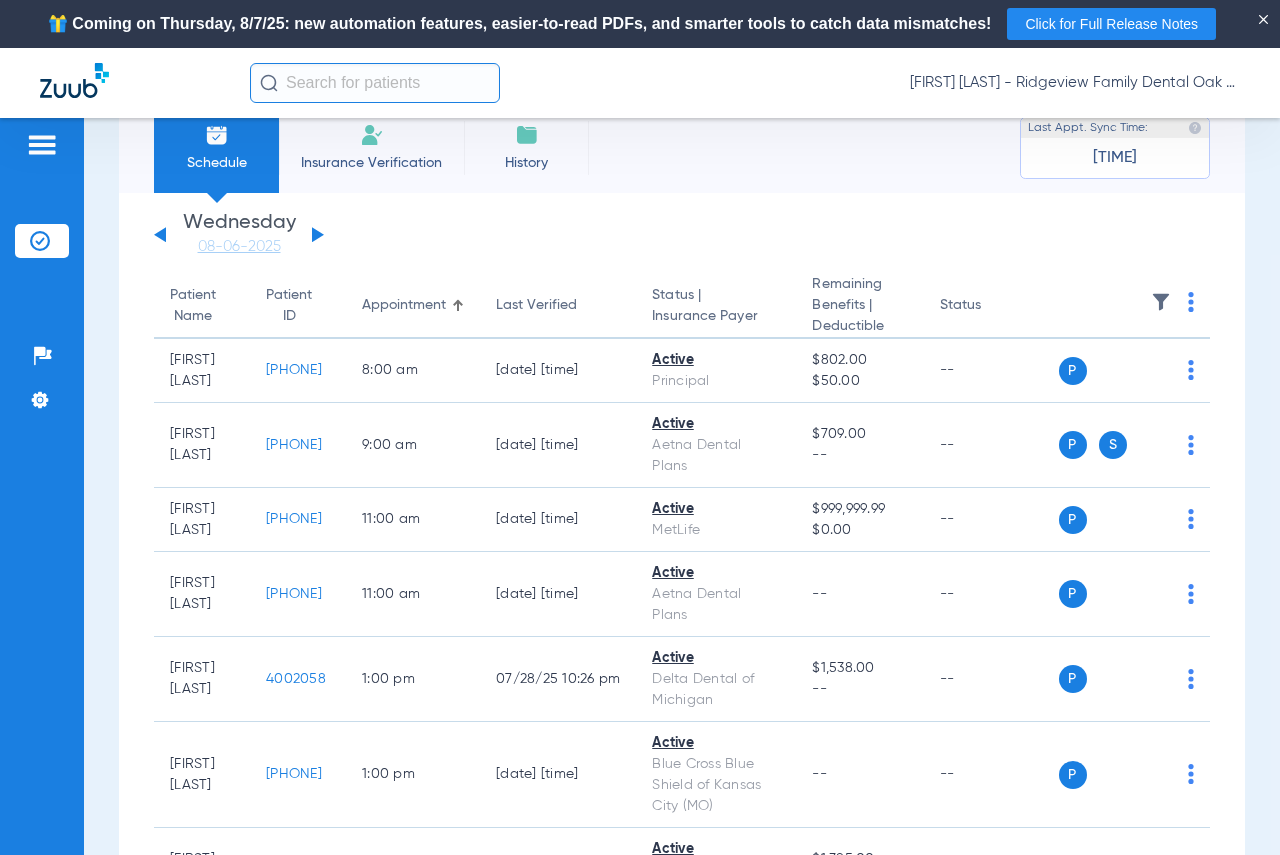scroll, scrollTop: 0, scrollLeft: 0, axis: both 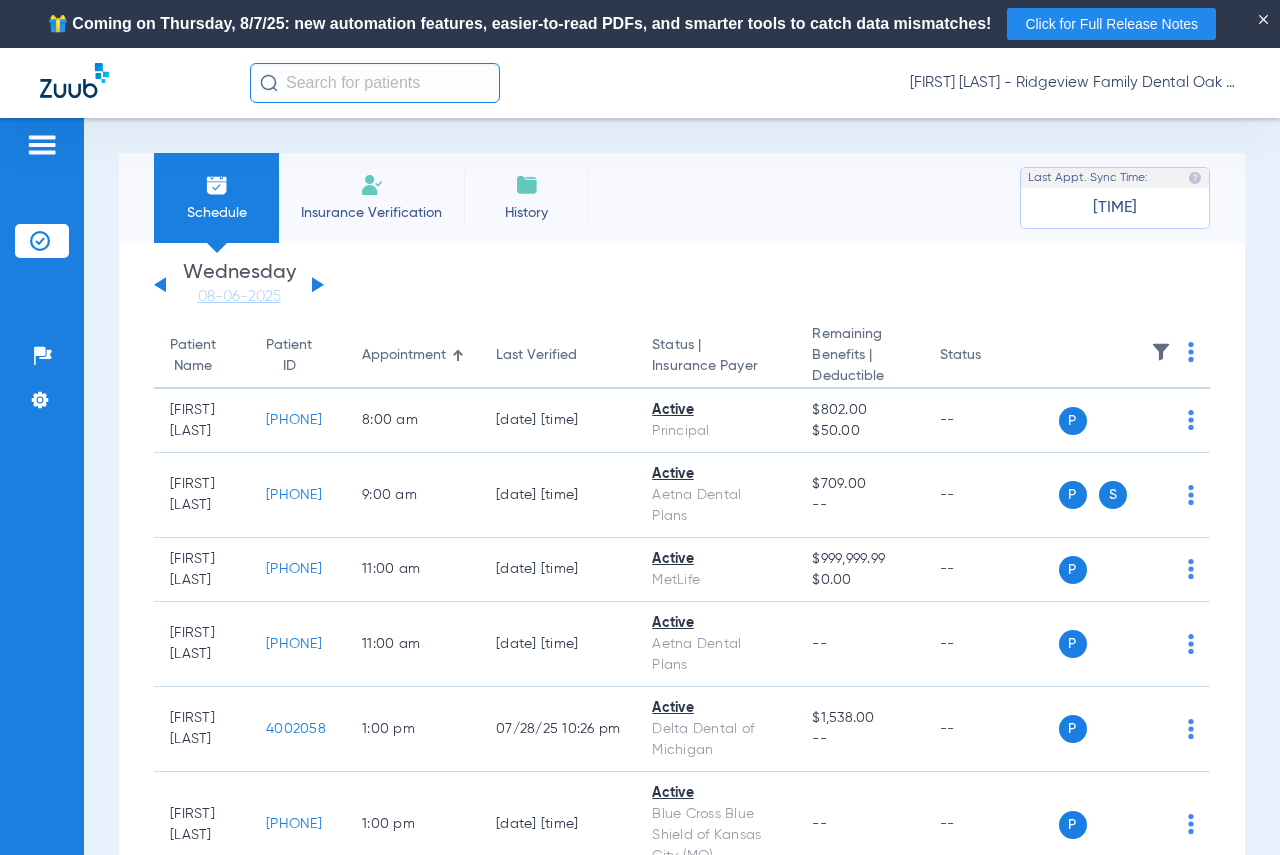 click on "Saturday   05-31-2025   Sunday   06-01-2025   Monday   06-02-2025   Tuesday   06-03-2025   Wednesday   06-04-2025   Thursday   06-05-2025   Friday   06-06-2025   Saturday   06-07-2025   Sunday   06-08-2025   Monday   06-09-2025   Tuesday   06-10-2025   Wednesday   06-11-2025   Thursday   06-12-2025   Friday   06-13-2025   Saturday   06-14-2025   Sunday   06-15-2025   Monday   06-16-2025   Tuesday   06-17-2025   Wednesday   06-18-2025   Thursday   06-19-2025   Friday   06-20-2025   Saturday   06-21-2025   Sunday   06-22-2025   Monday   06-23-2025   Tuesday   06-24-2025   Wednesday   06-25-2025   Thursday   06-26-2025   Friday   06-27-2025   Saturday   06-28-2025   Sunday   06-29-2025   Monday   06-30-2025   Tuesday   07-01-2025   Wednesday   07-02-2025   Thursday   07-03-2025   Friday   07-04-2025   Saturday   07-05-2025   Sunday   07-06-2025   Monday   07-07-2025   Tuesday   07-08-2025   Wednesday   07-09-2025   Thursday   07-10-2025   Friday   07-11-2025   Saturday   07-12-2025   Sunday   07-13-2025" 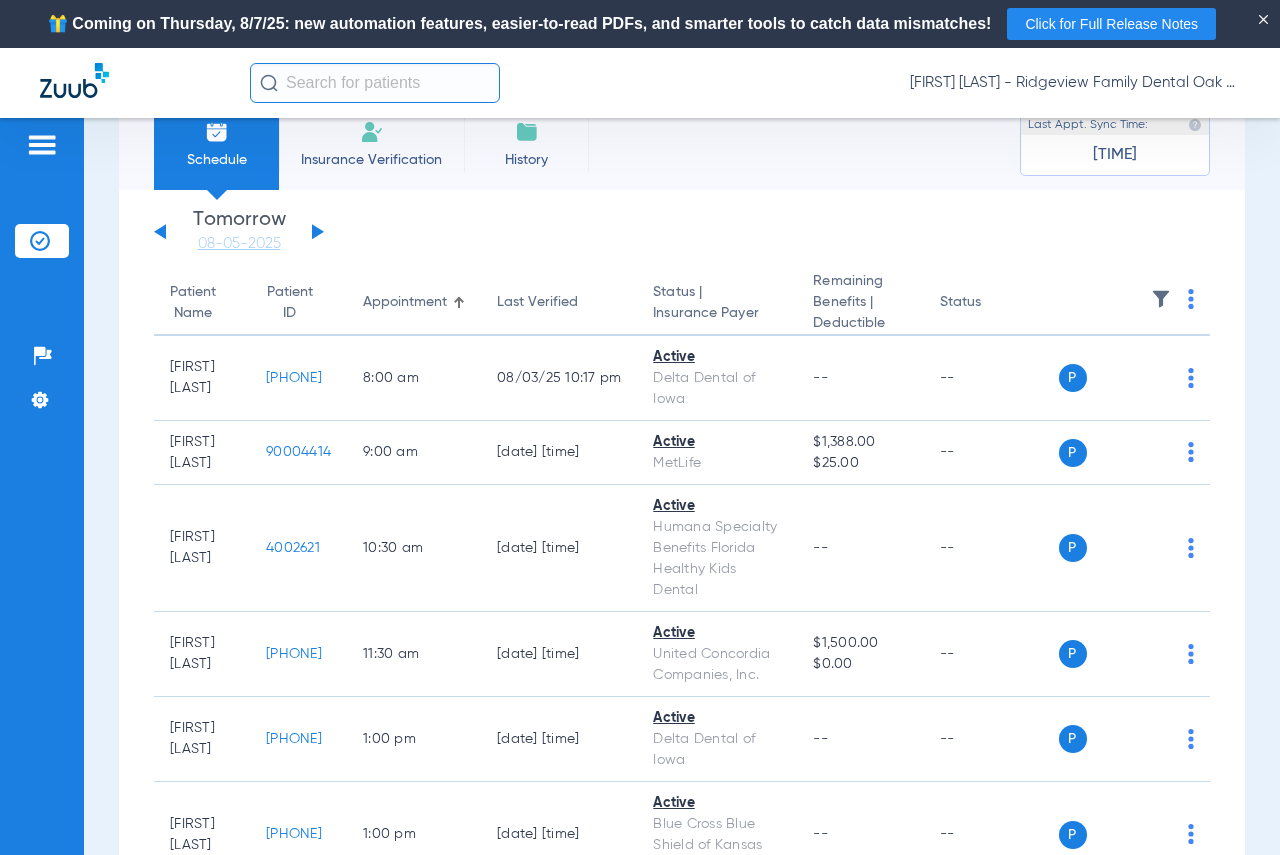 scroll, scrollTop: 0, scrollLeft: 0, axis: both 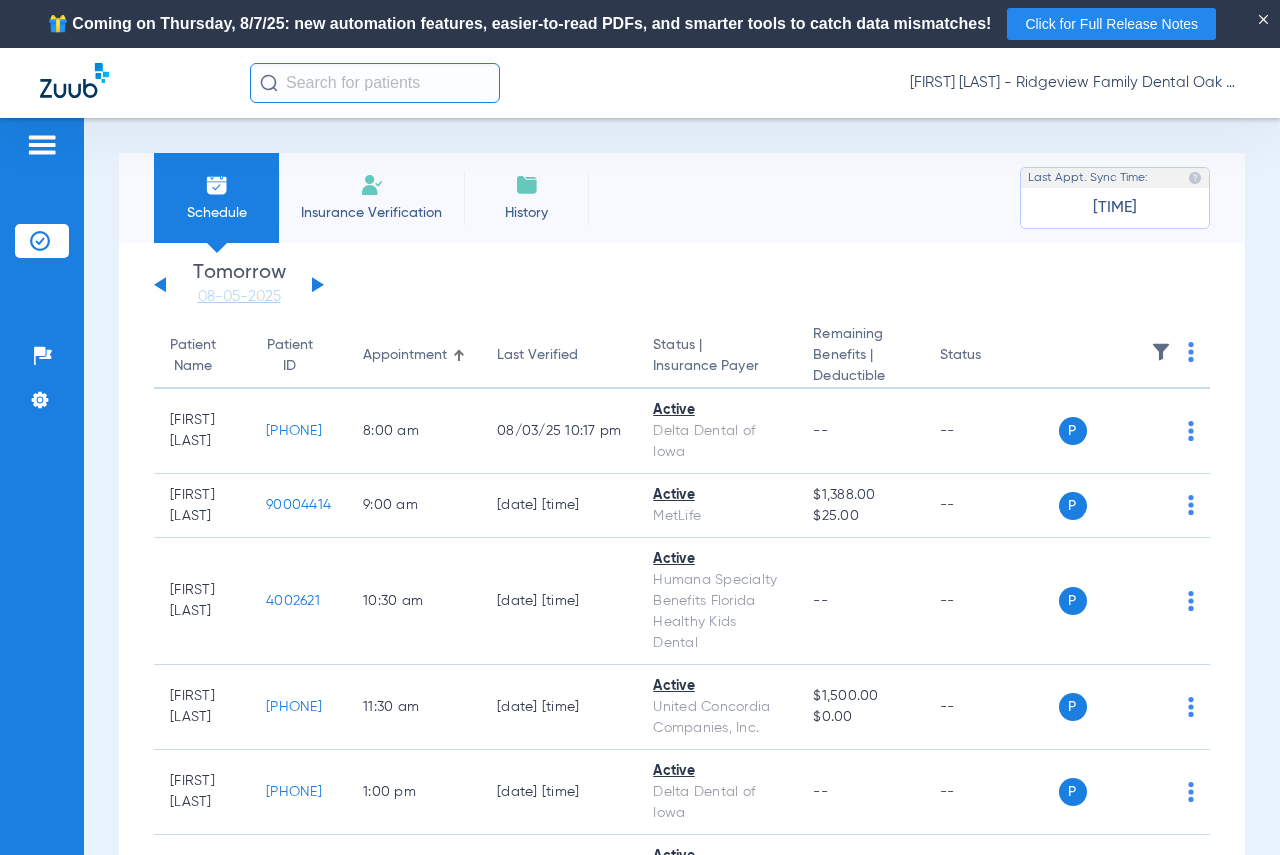 click 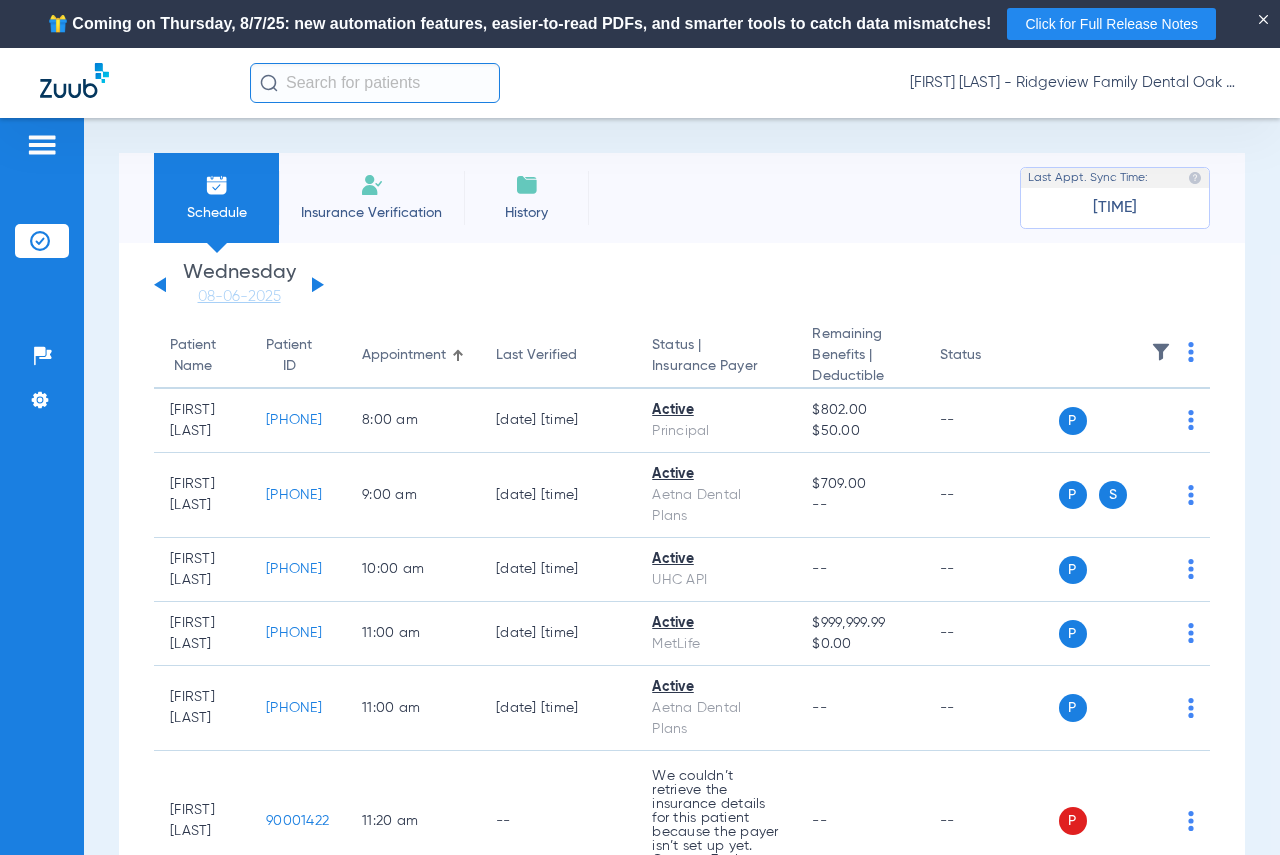 click 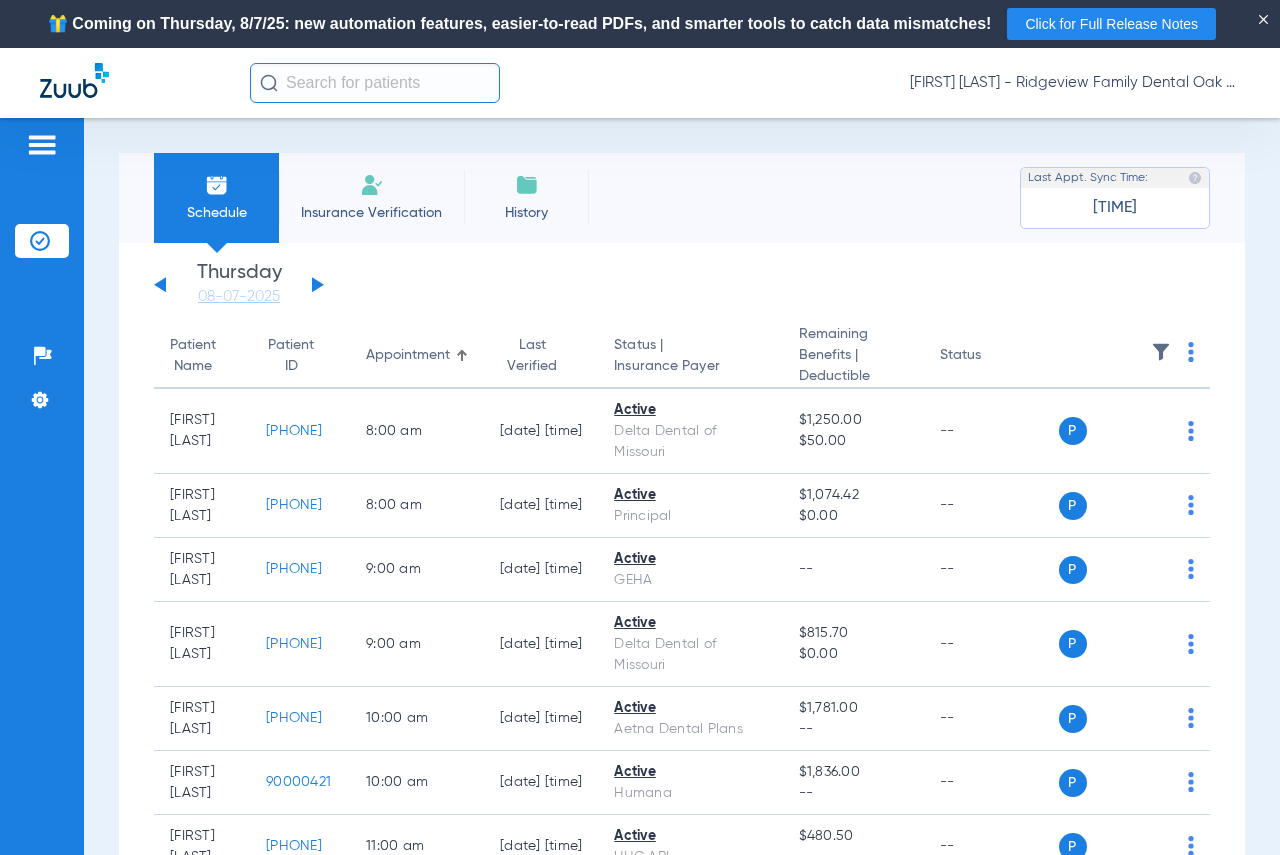 click 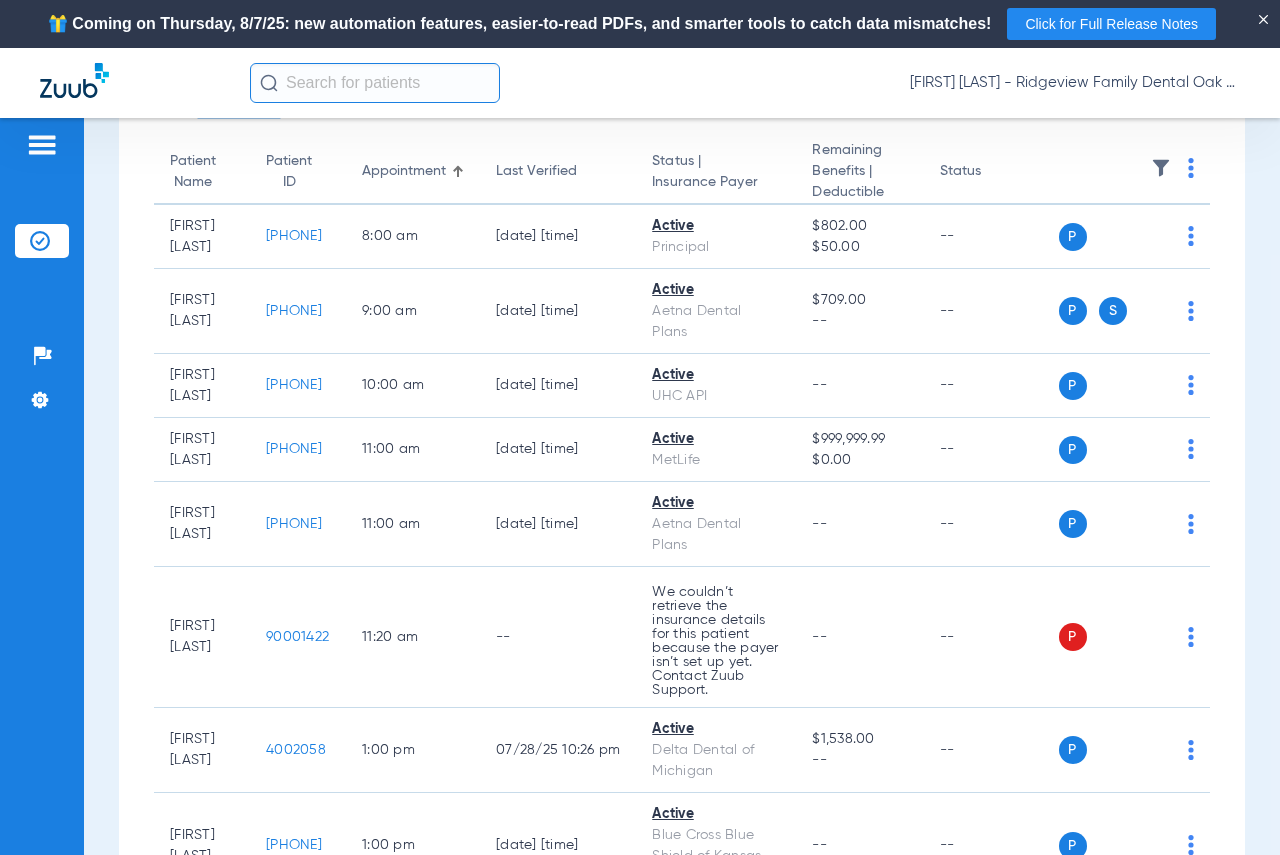 scroll, scrollTop: 0, scrollLeft: 0, axis: both 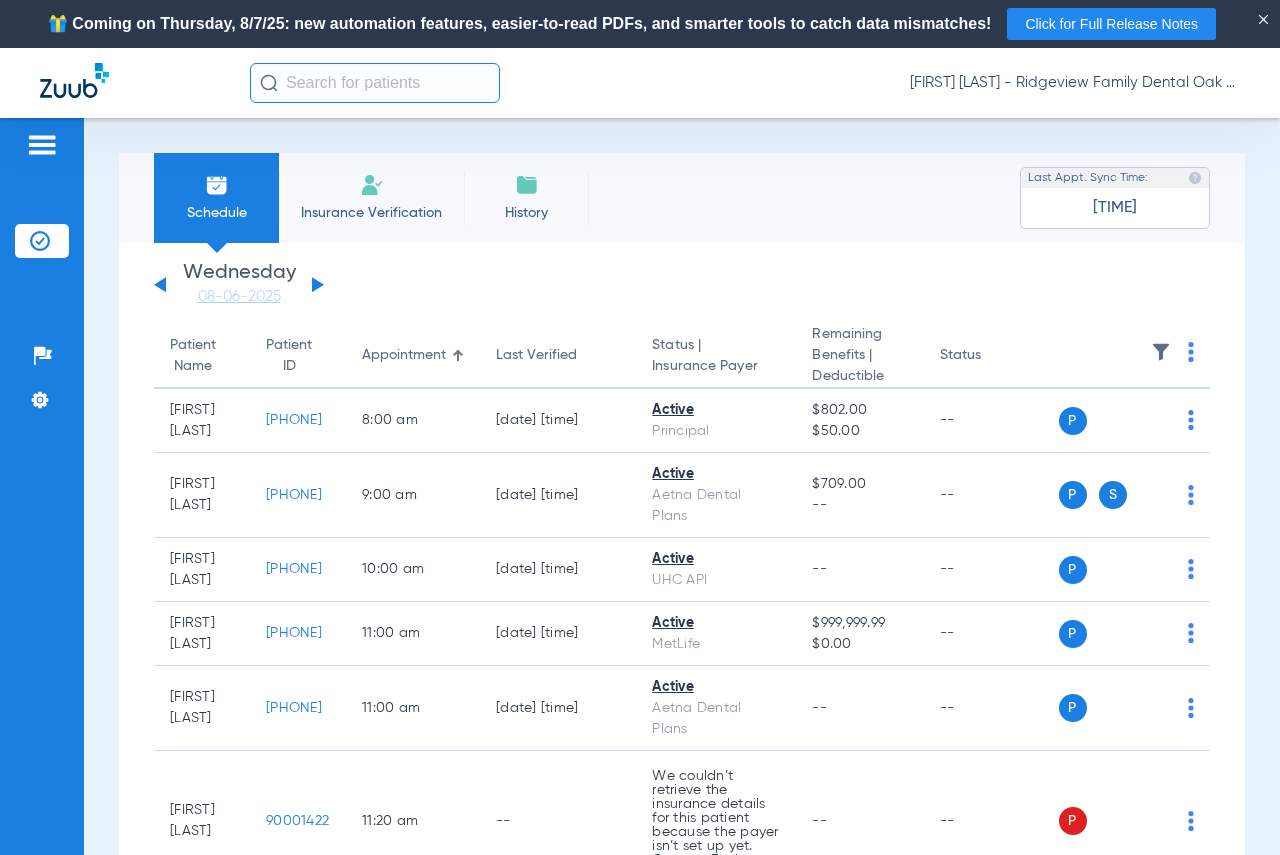 click 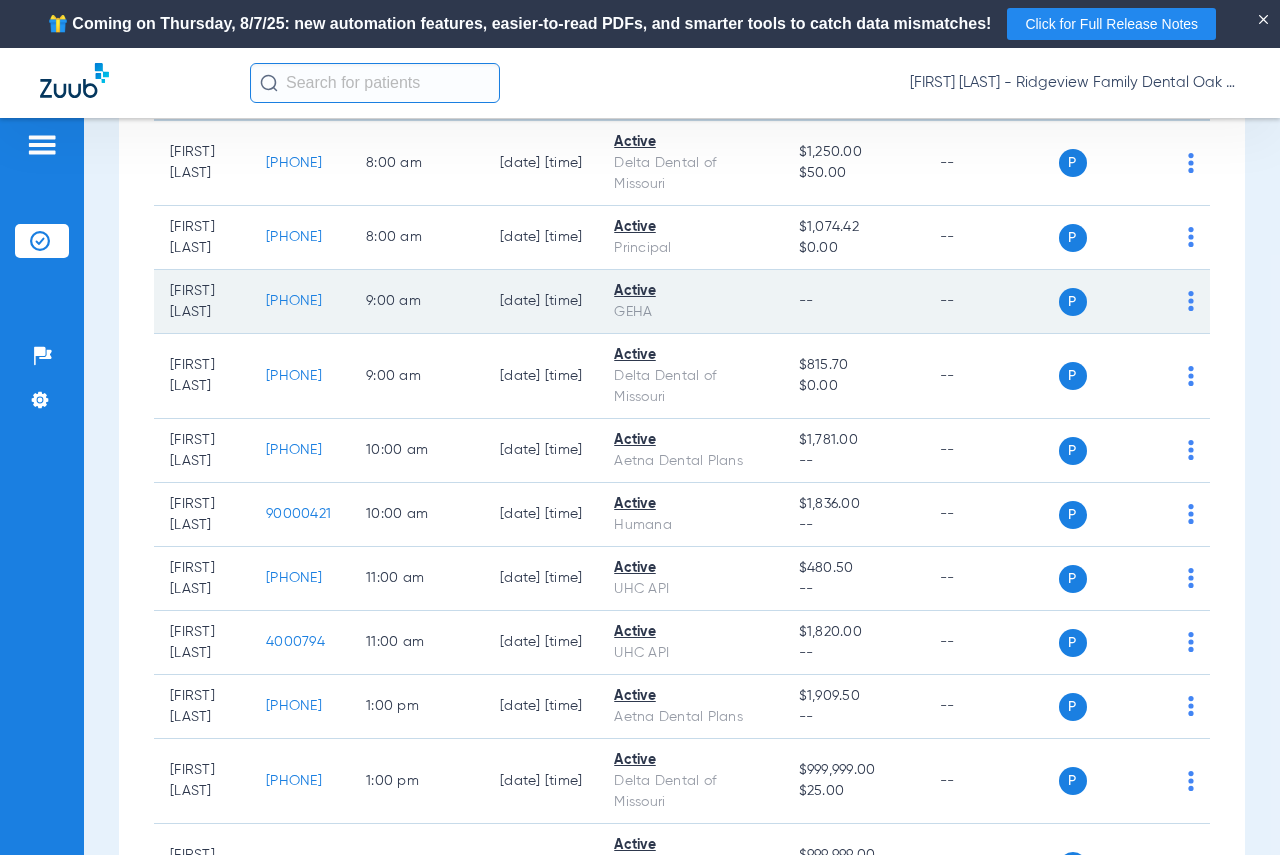 scroll, scrollTop: 0, scrollLeft: 0, axis: both 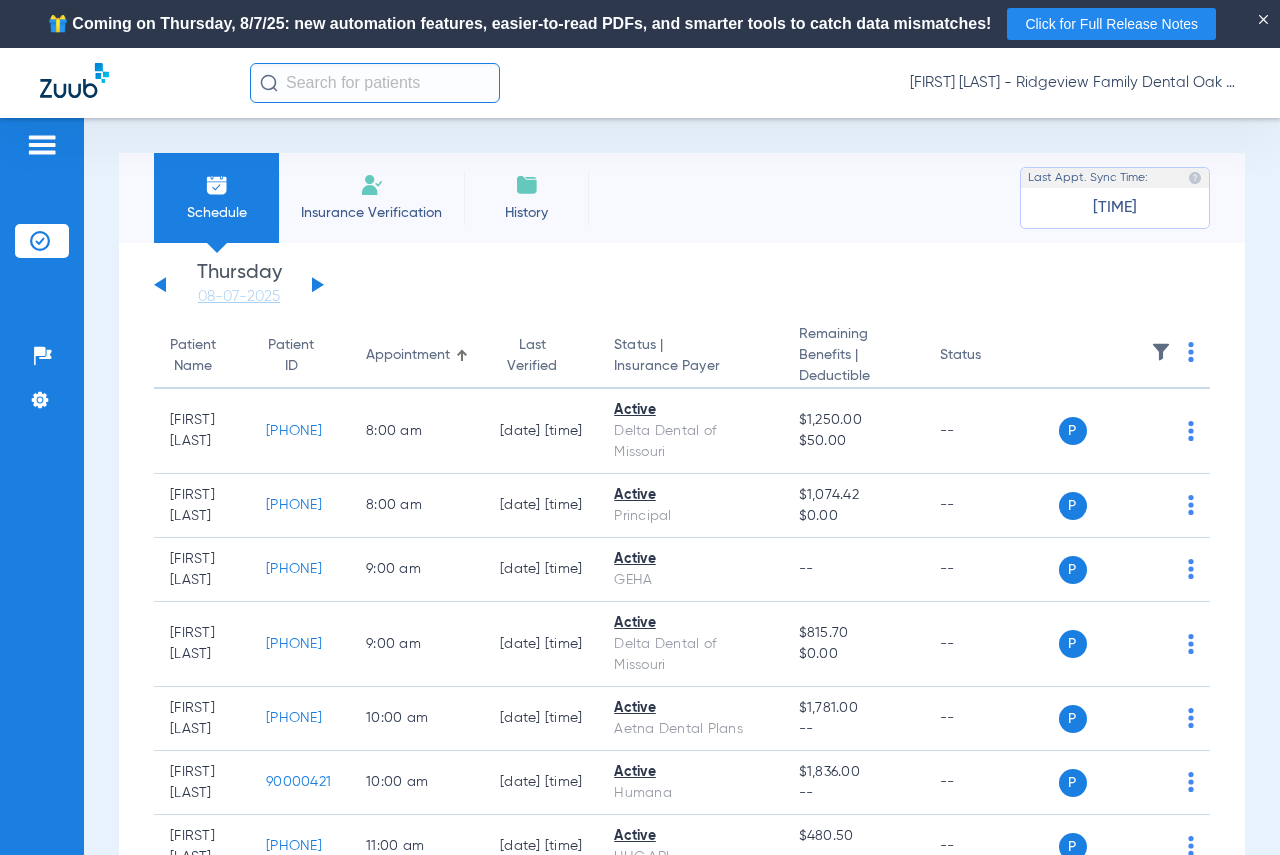 click 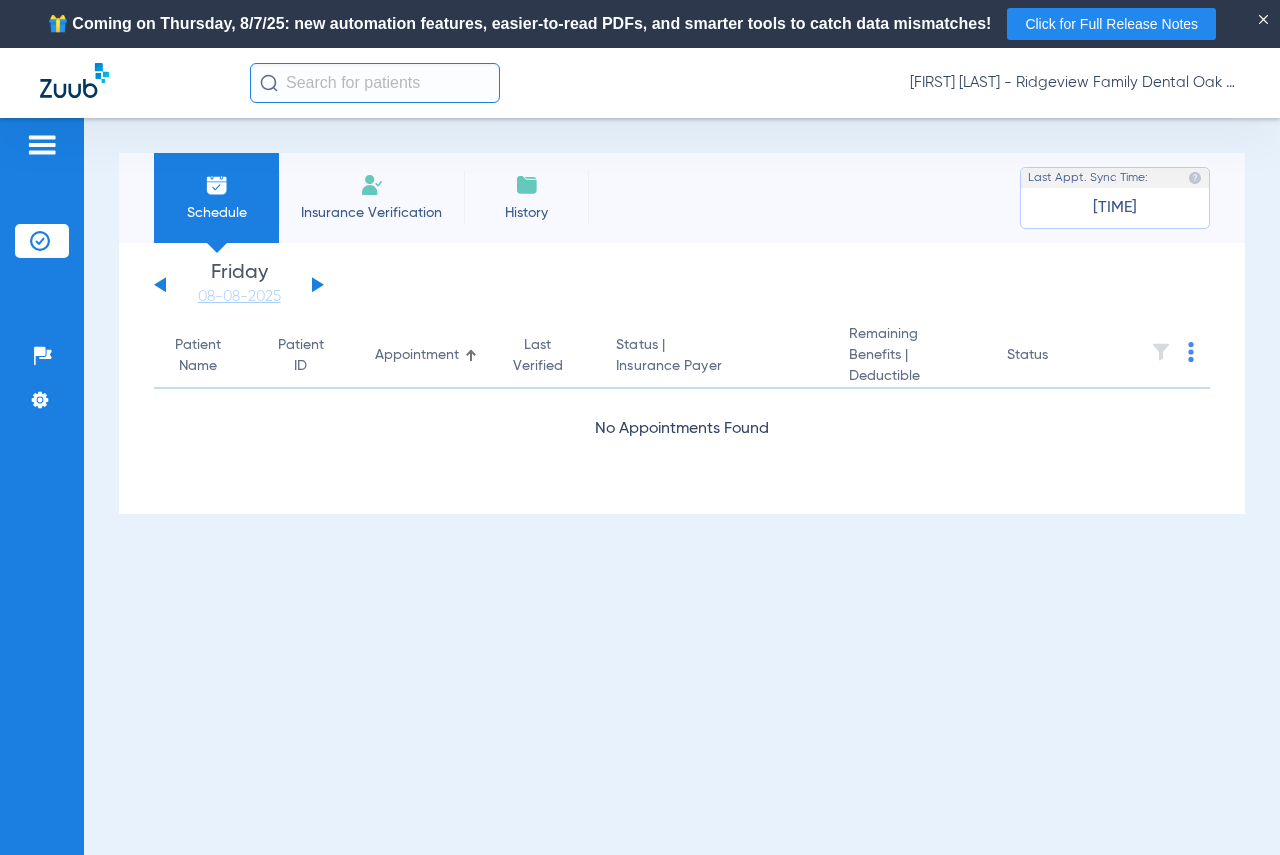 click 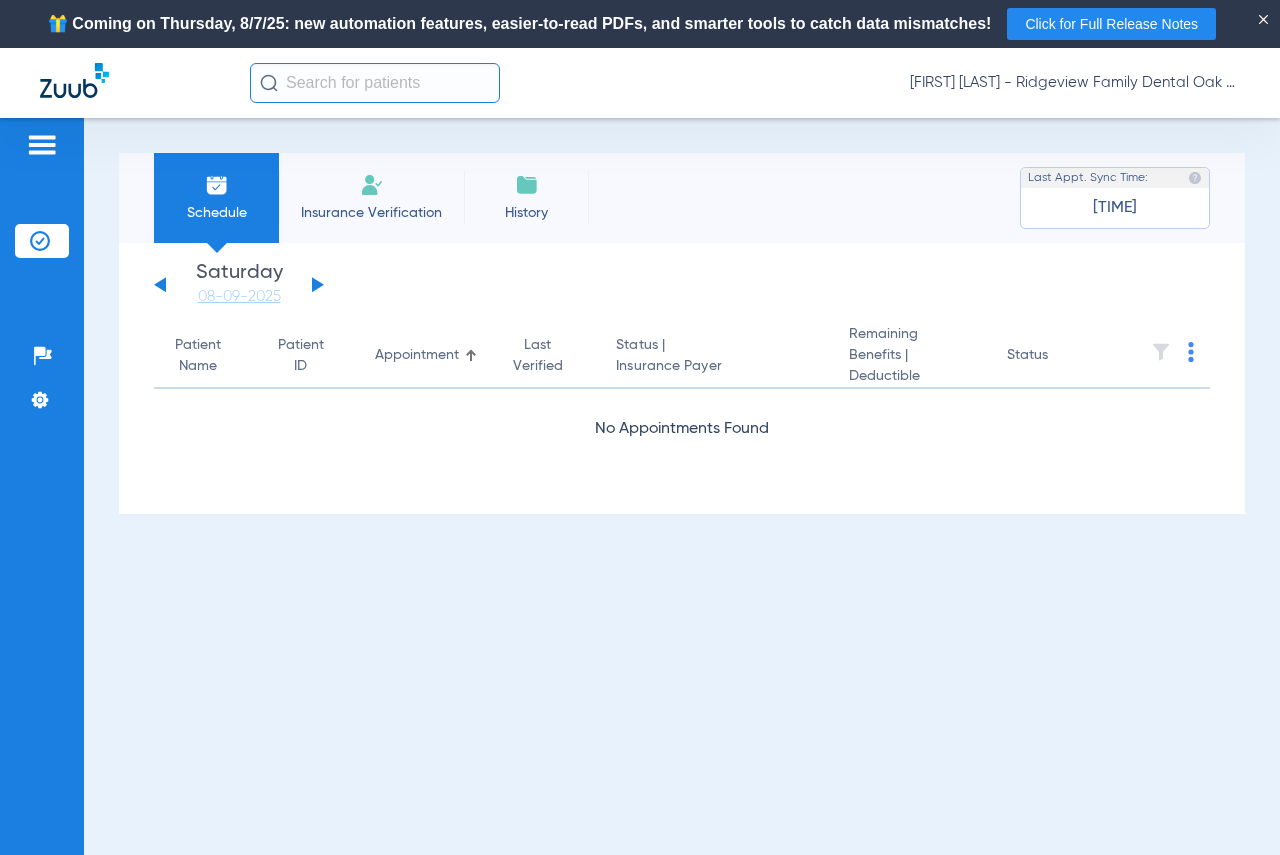 click 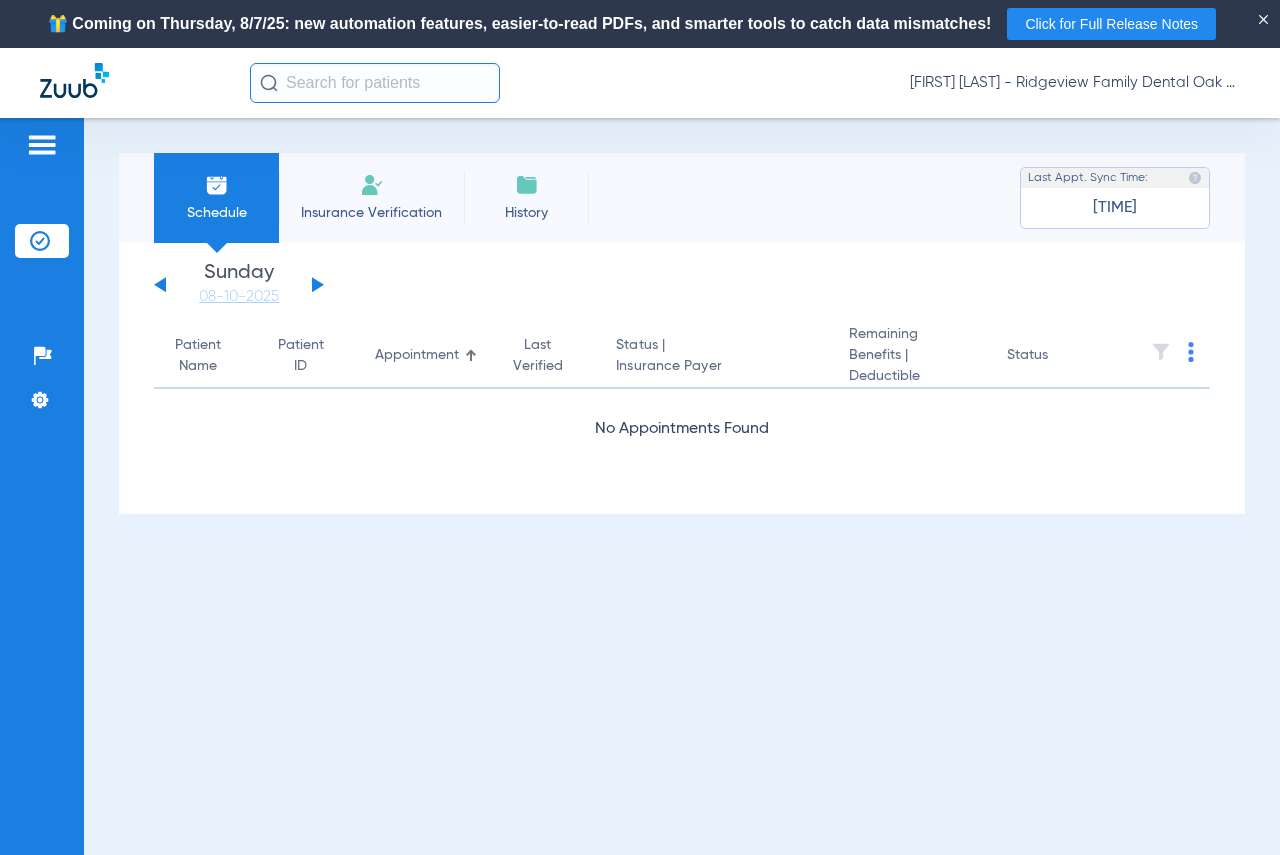click 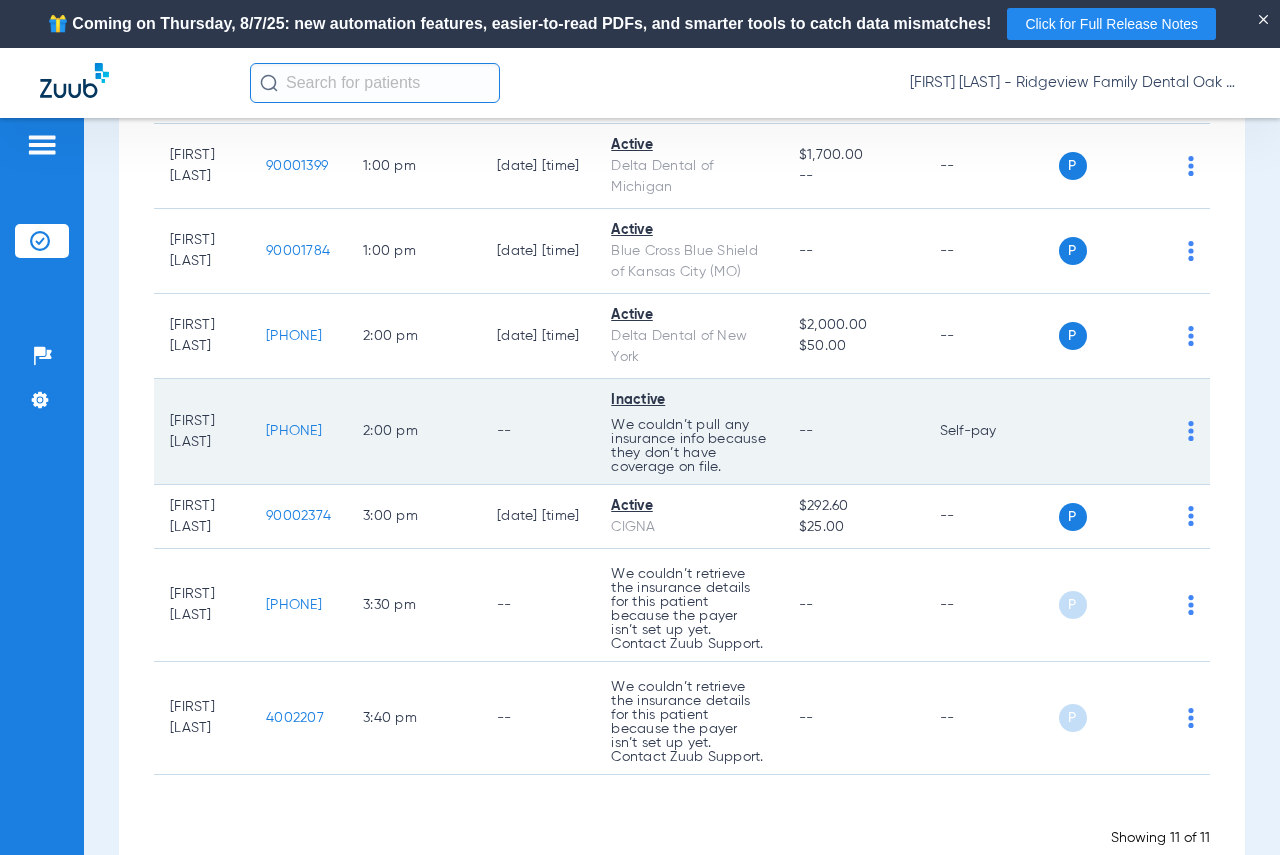 scroll, scrollTop: 766, scrollLeft: 0, axis: vertical 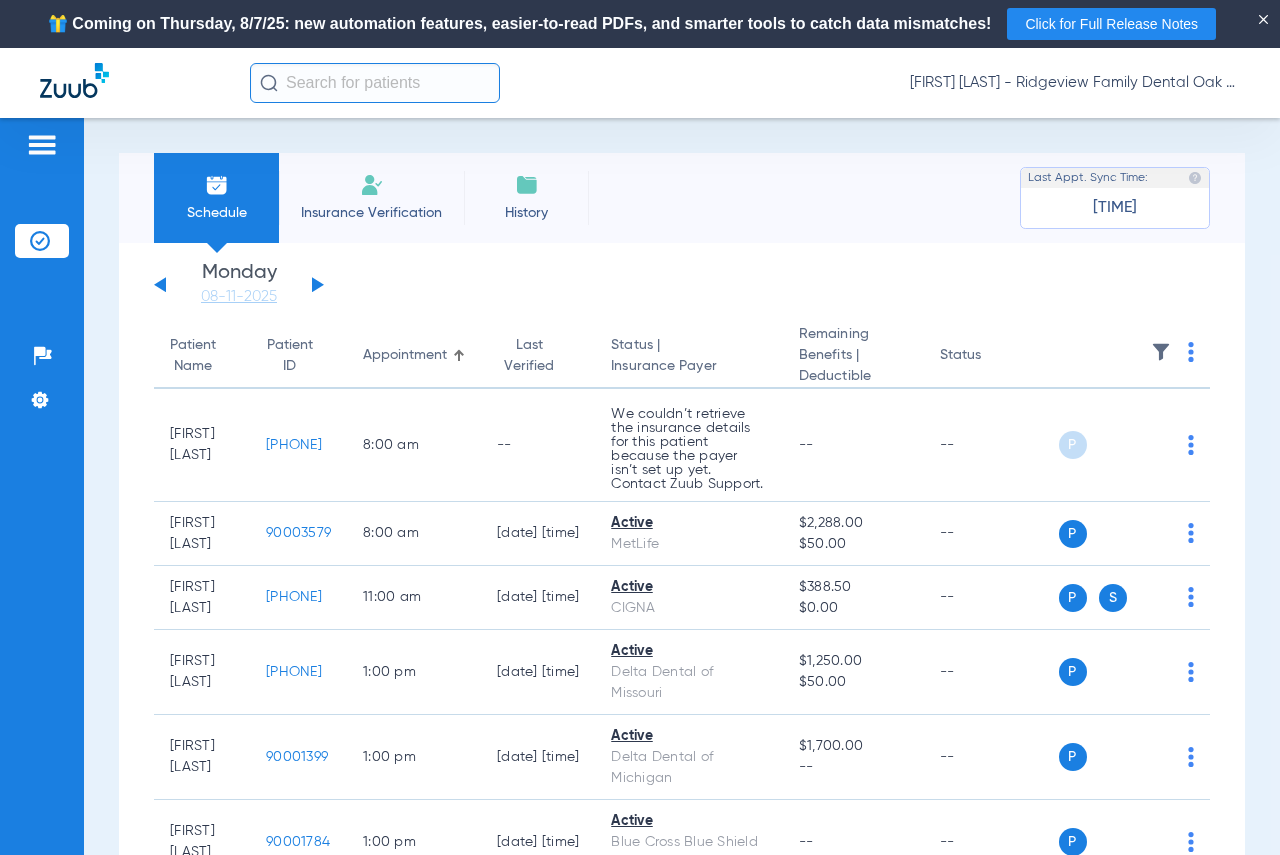 click 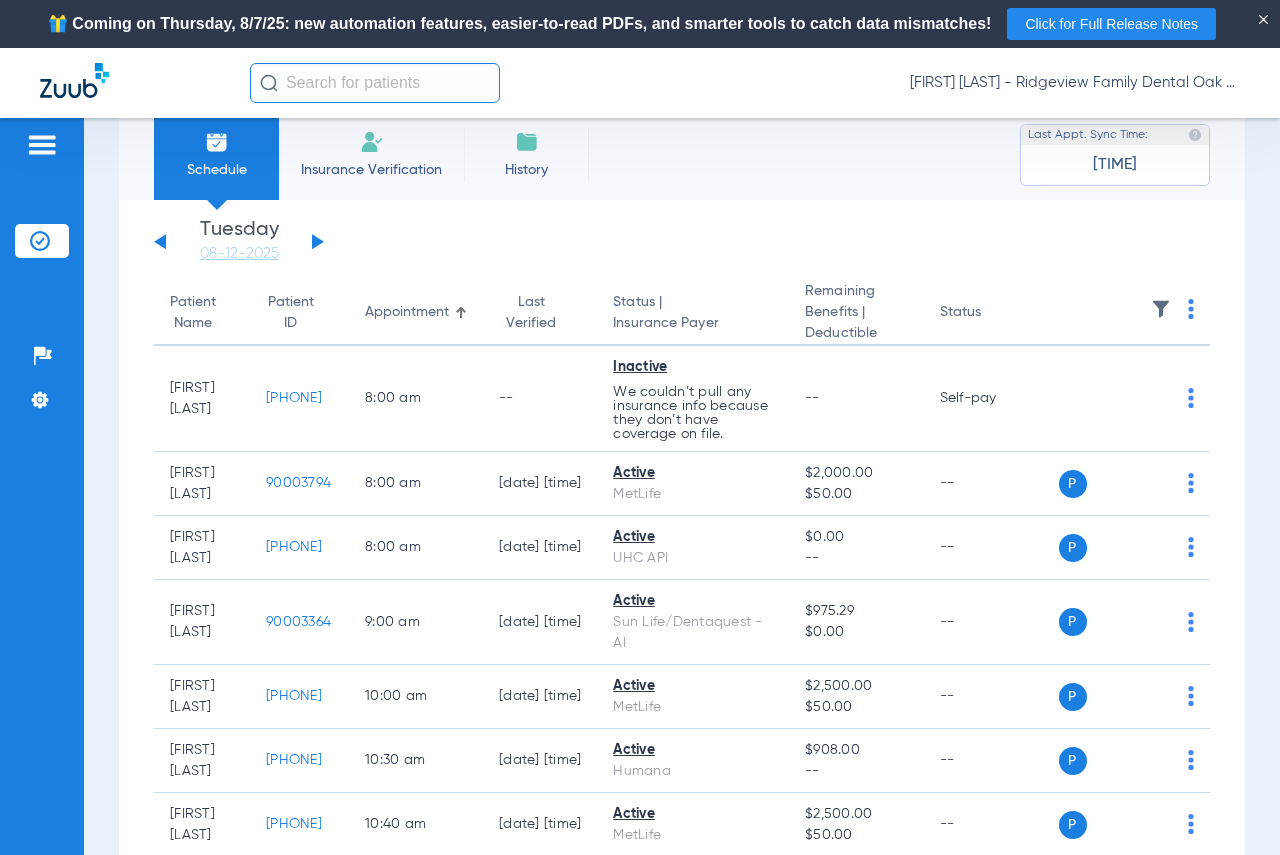 scroll, scrollTop: 0, scrollLeft: 0, axis: both 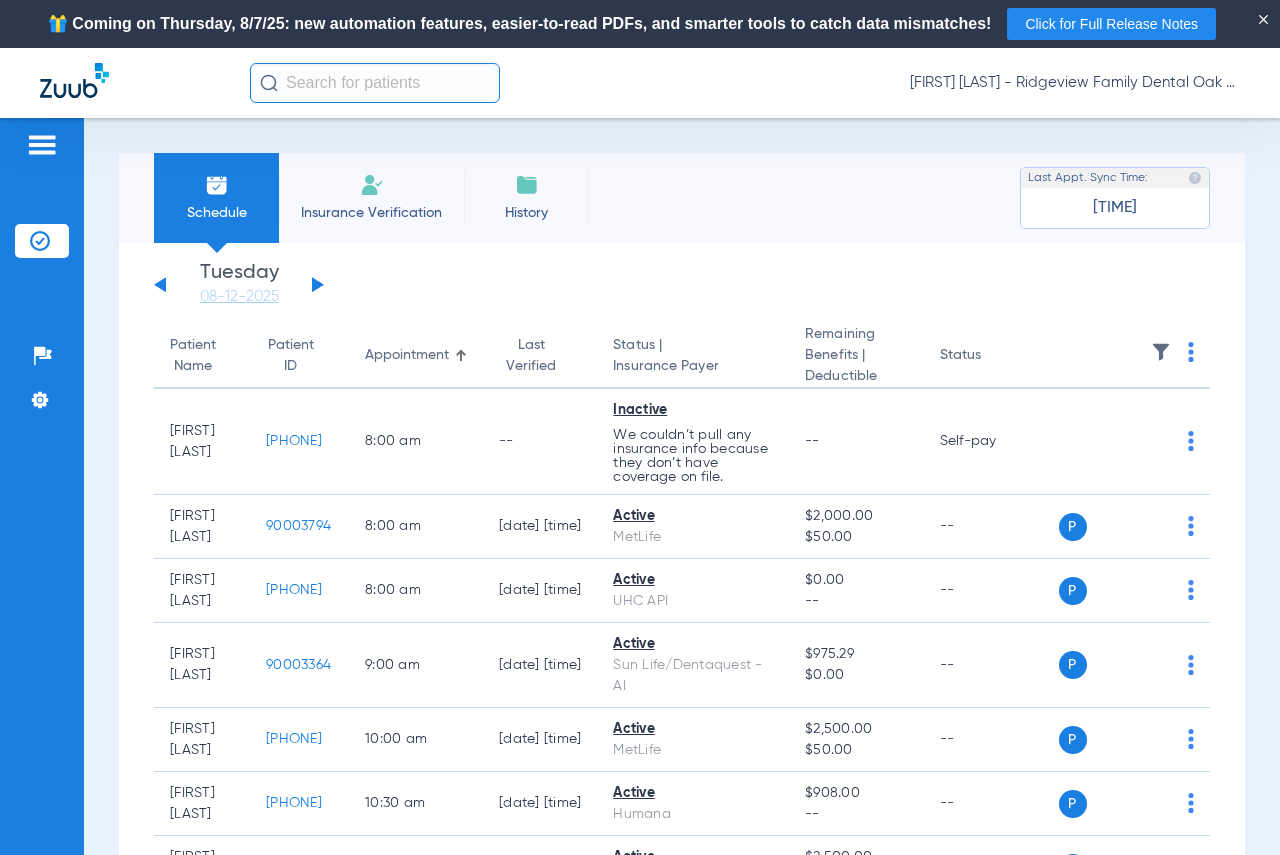 click 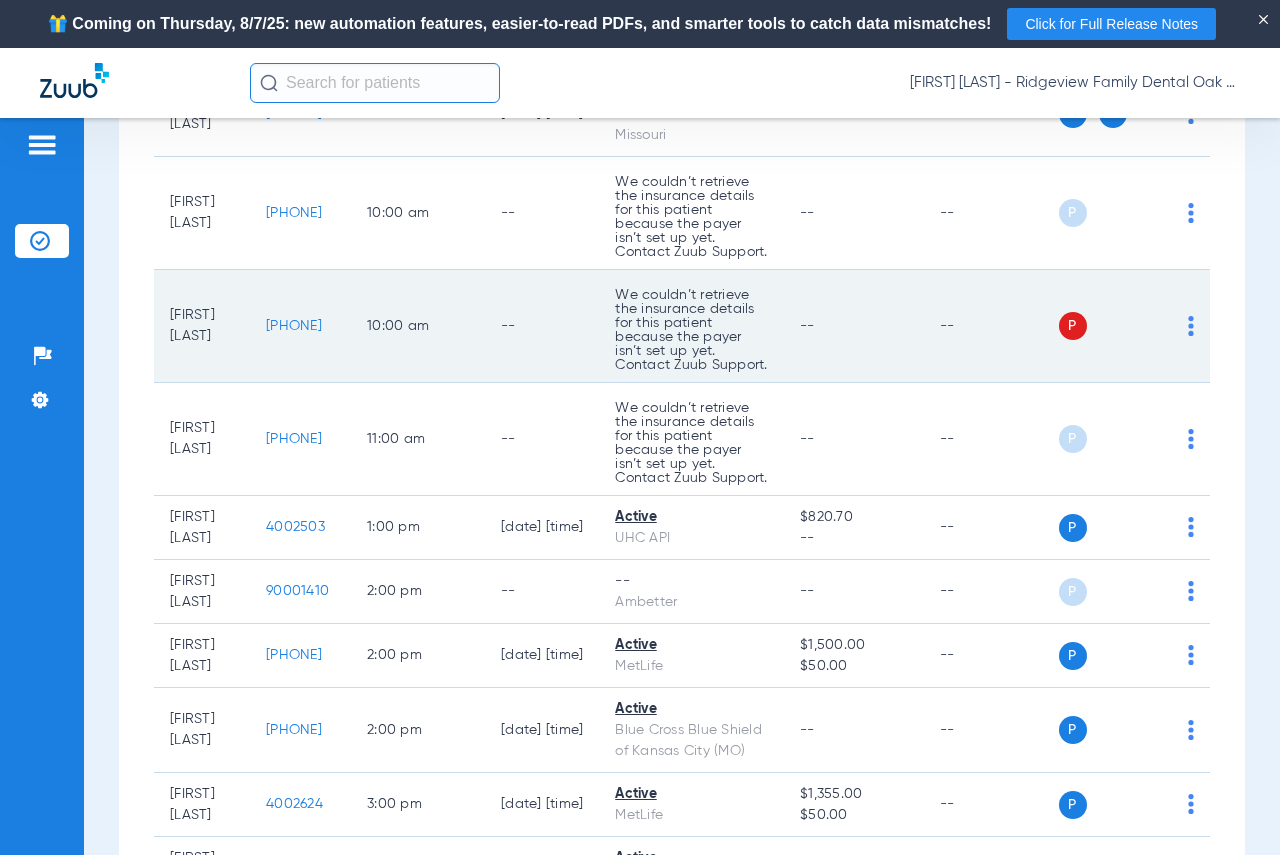 scroll, scrollTop: 700, scrollLeft: 0, axis: vertical 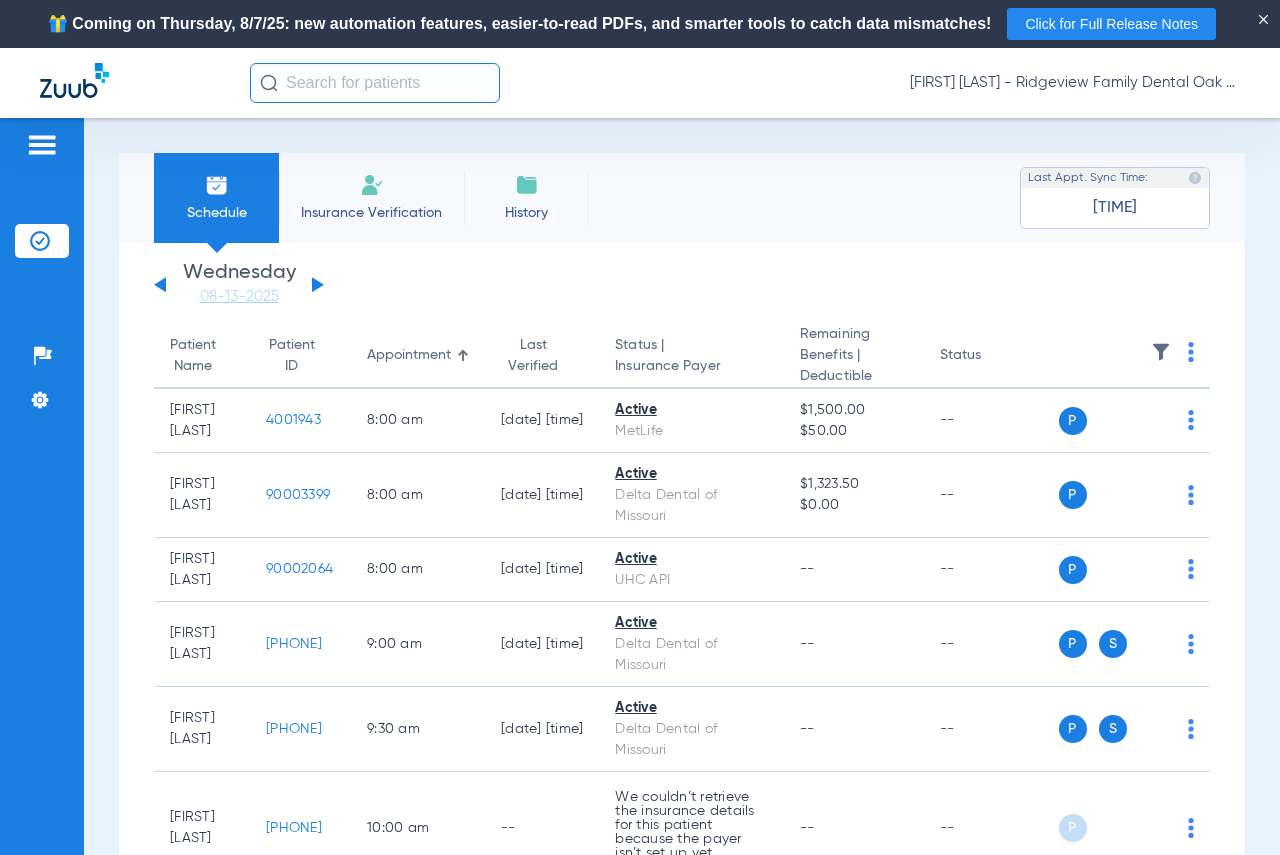 click 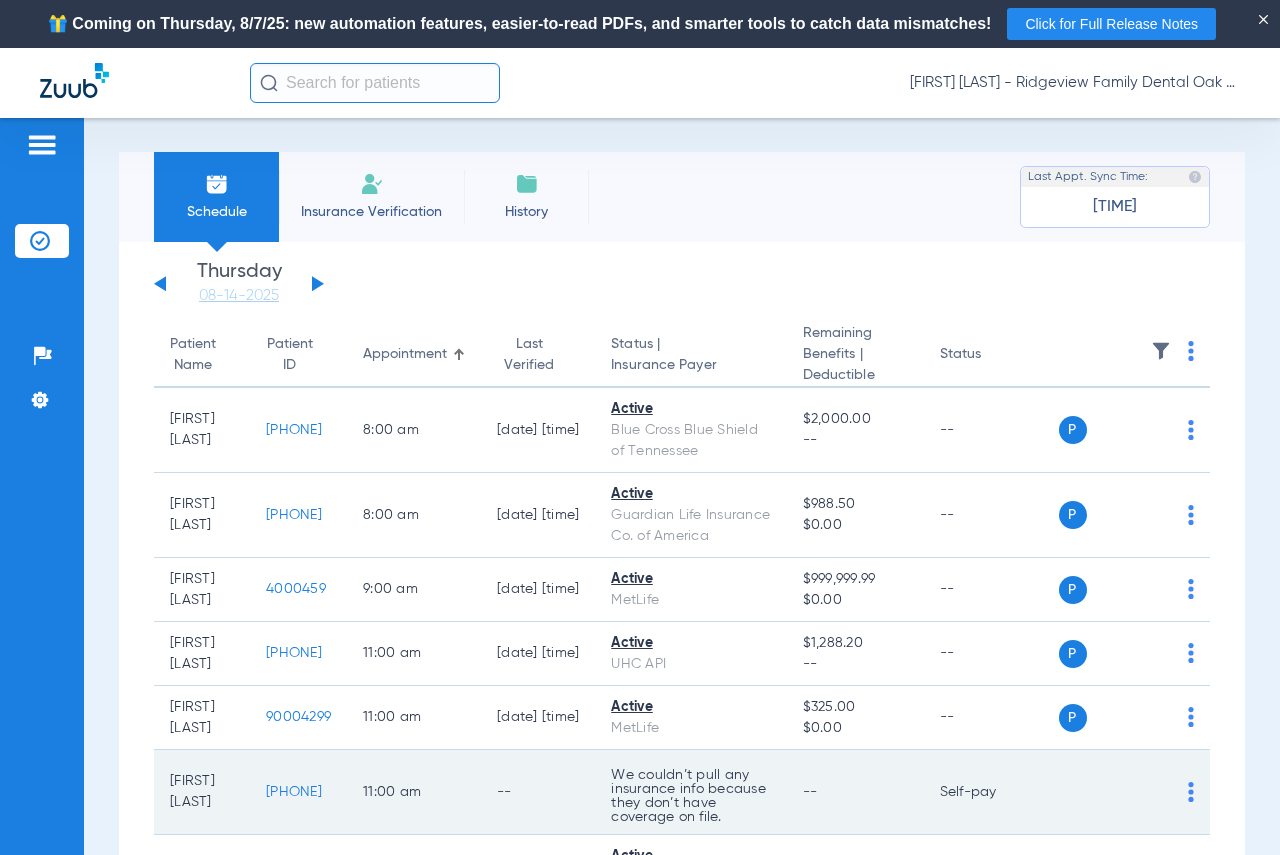 scroll, scrollTop: 0, scrollLeft: 0, axis: both 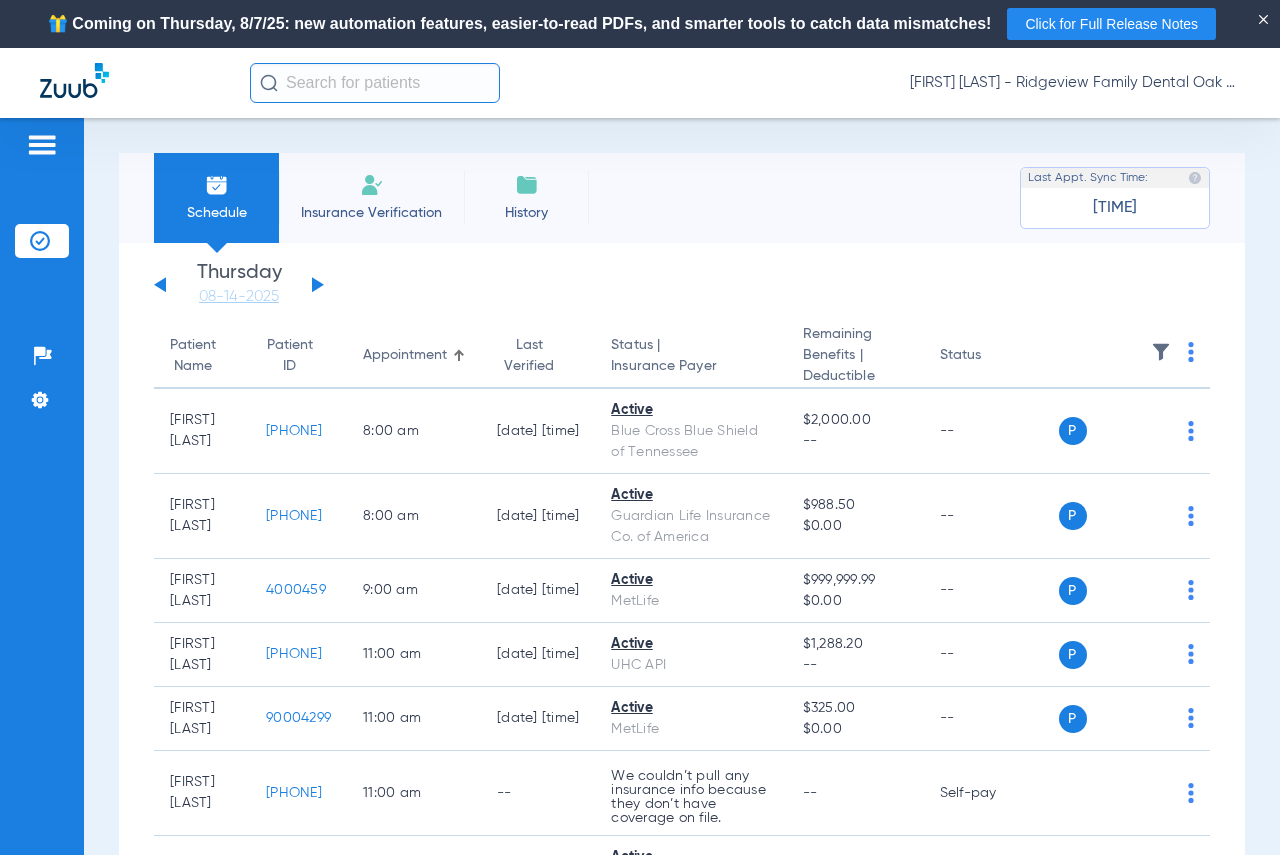 click 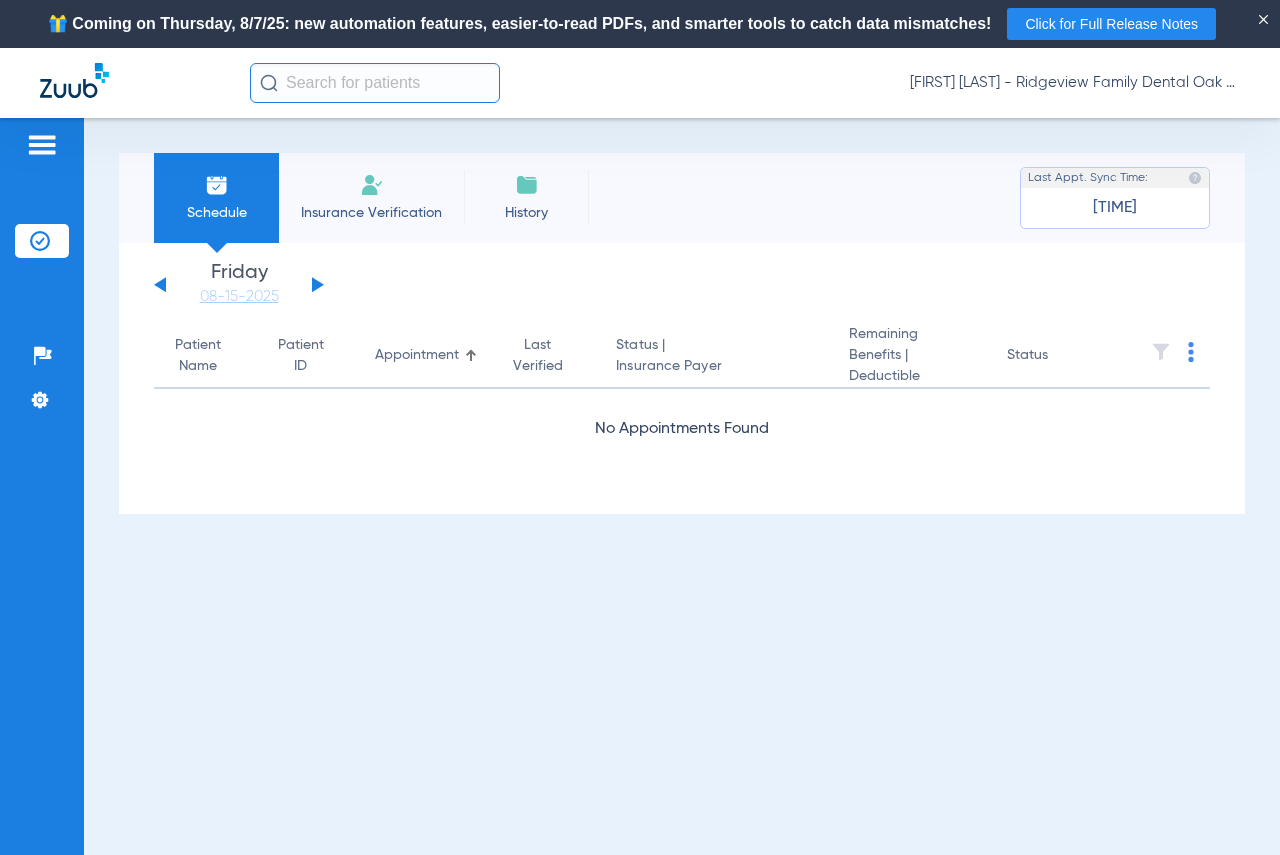 click 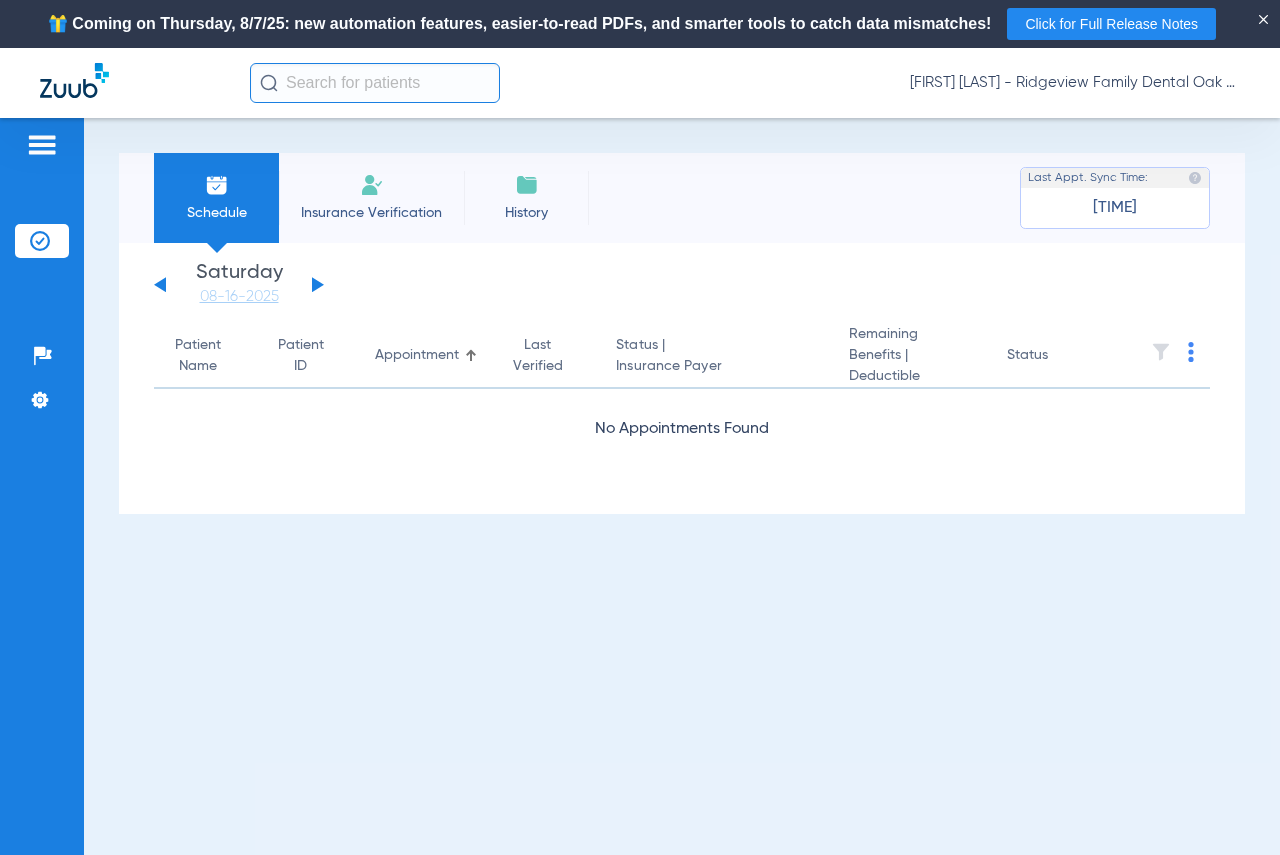 click 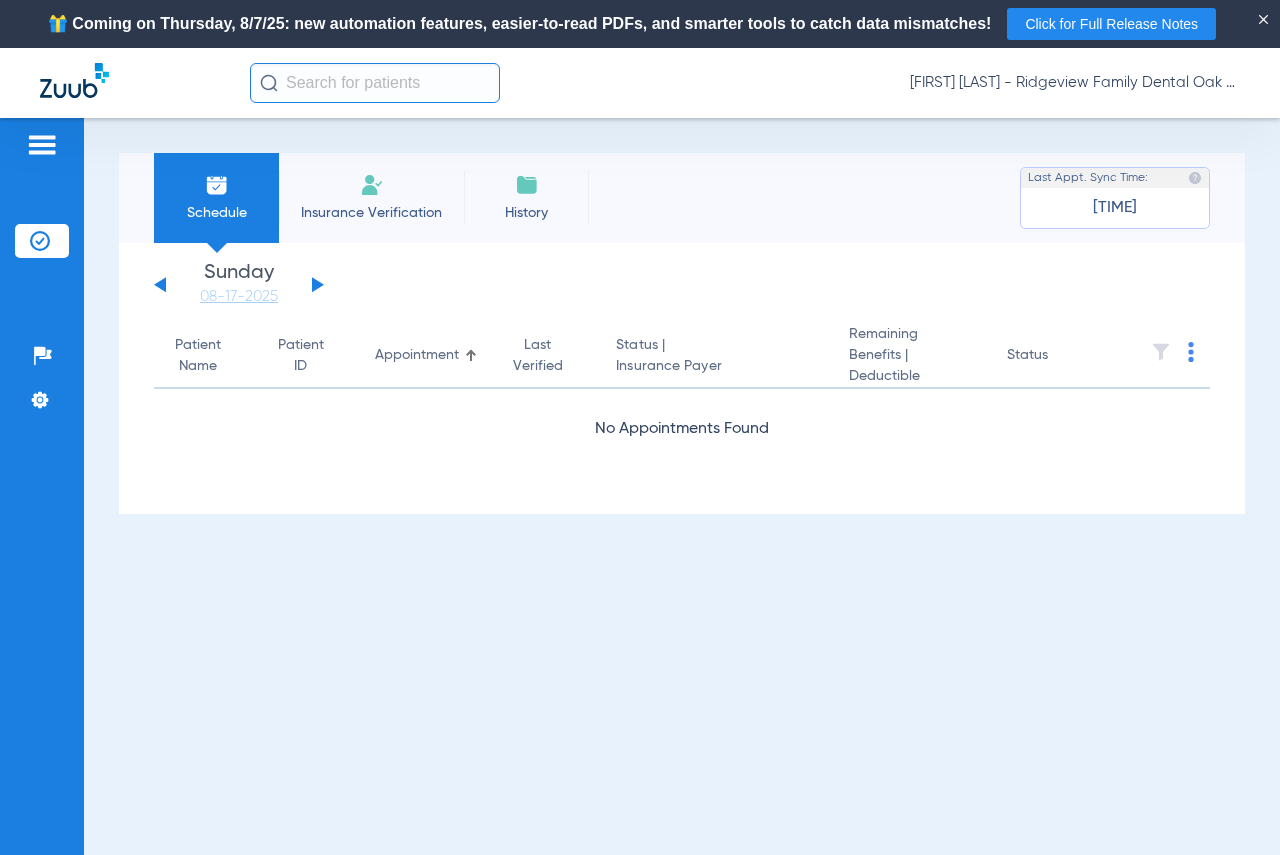 click 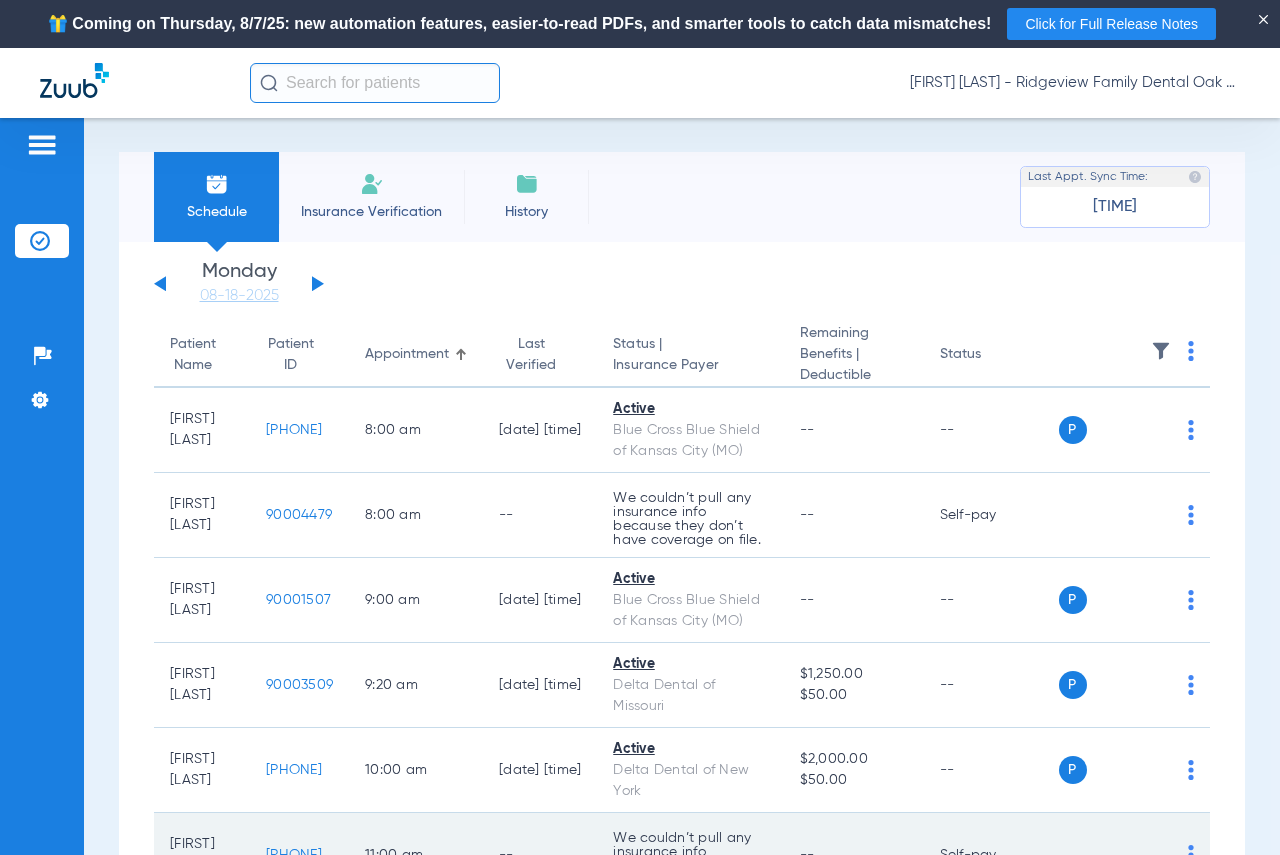 scroll, scrollTop: 0, scrollLeft: 0, axis: both 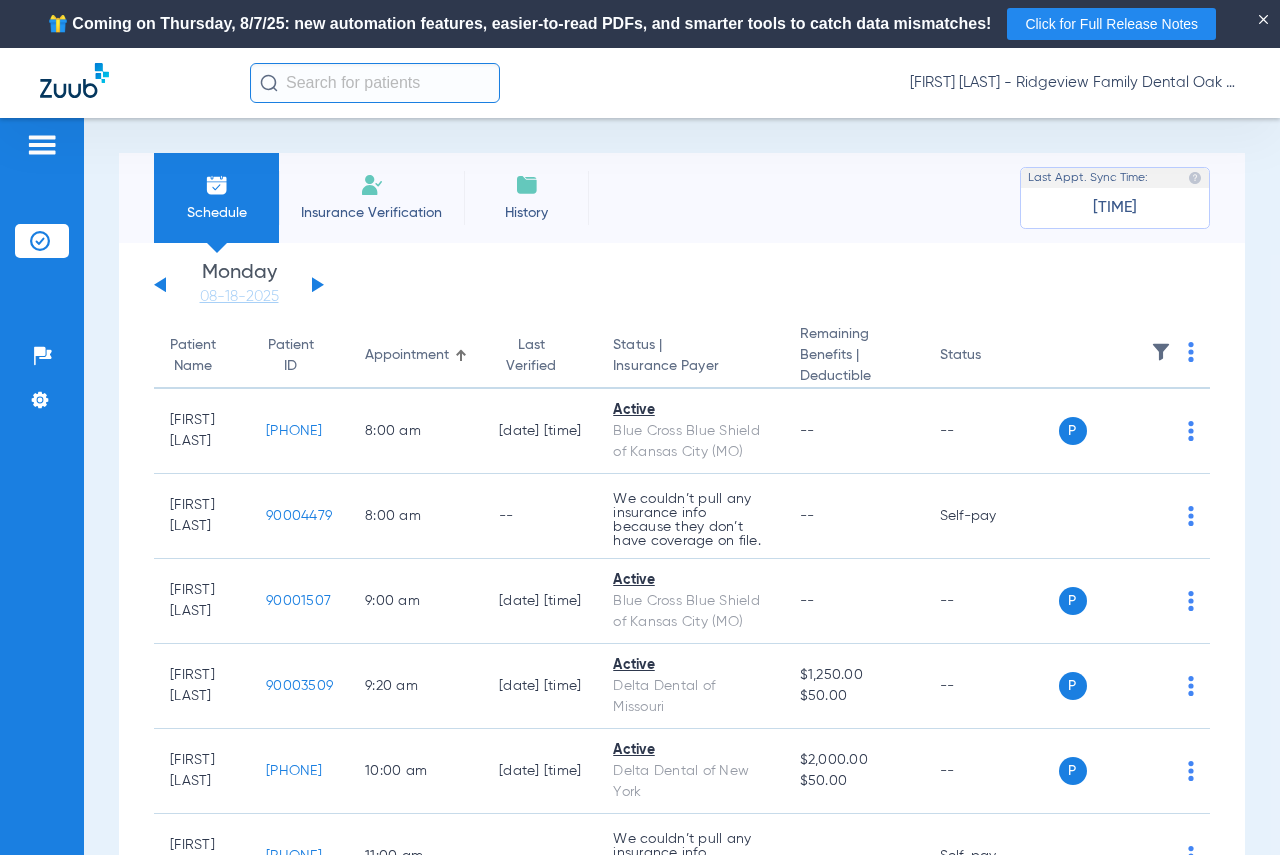 click 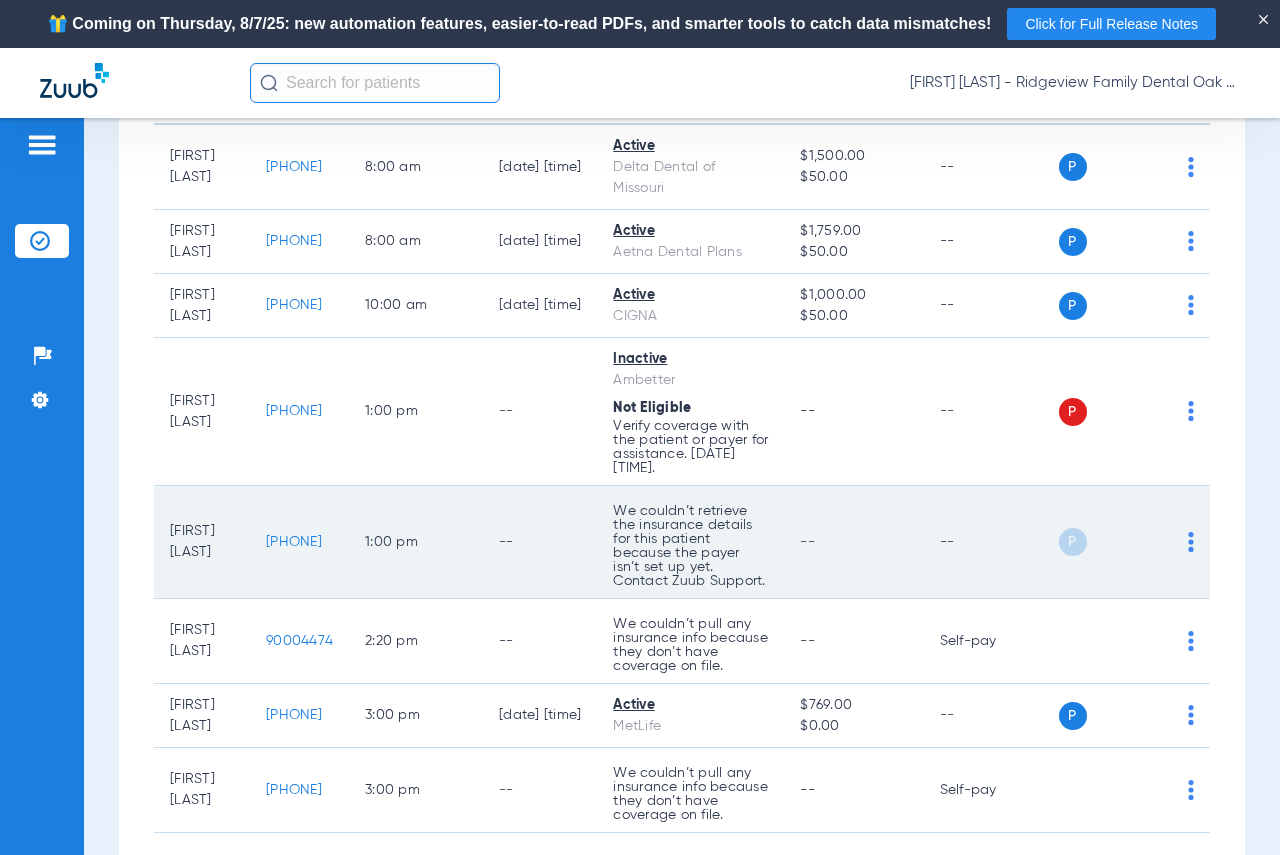 scroll, scrollTop: 0, scrollLeft: 0, axis: both 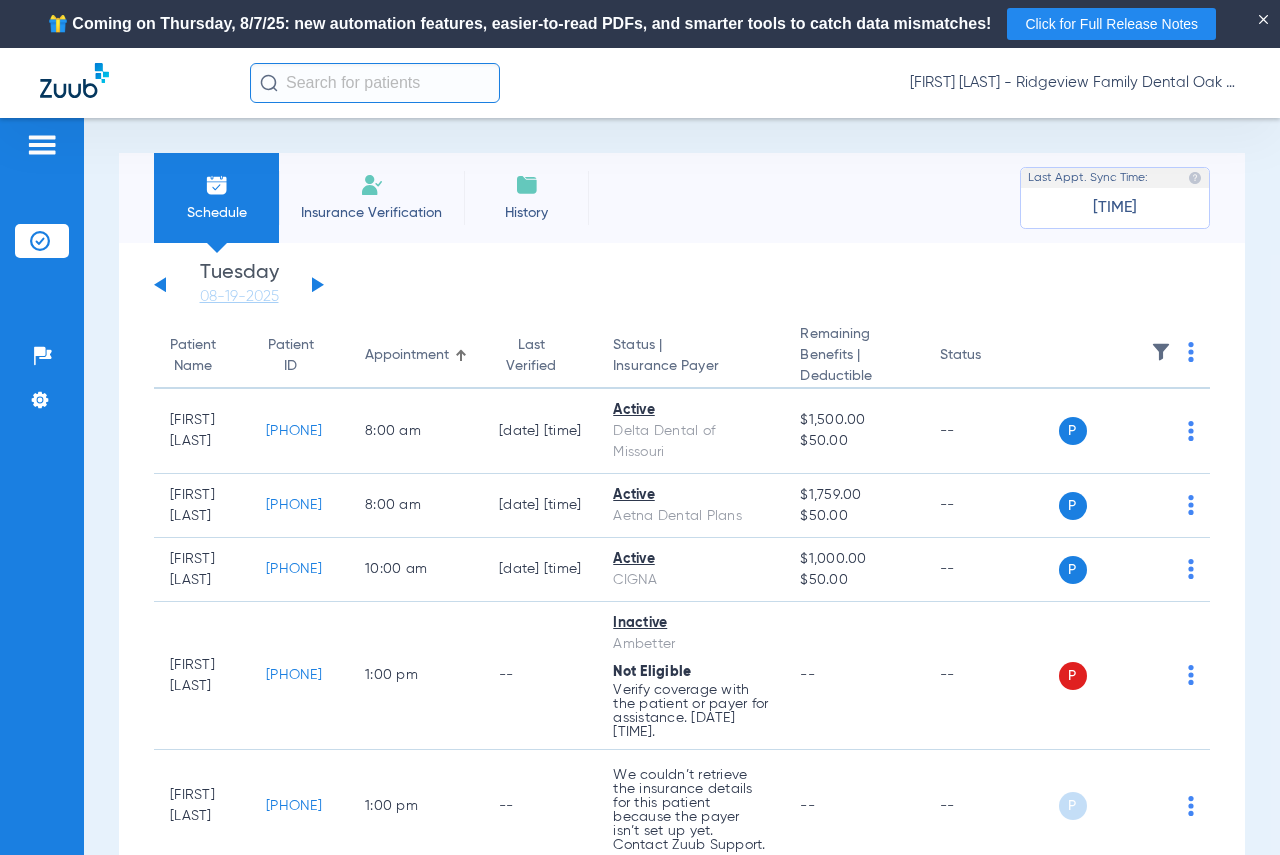 click 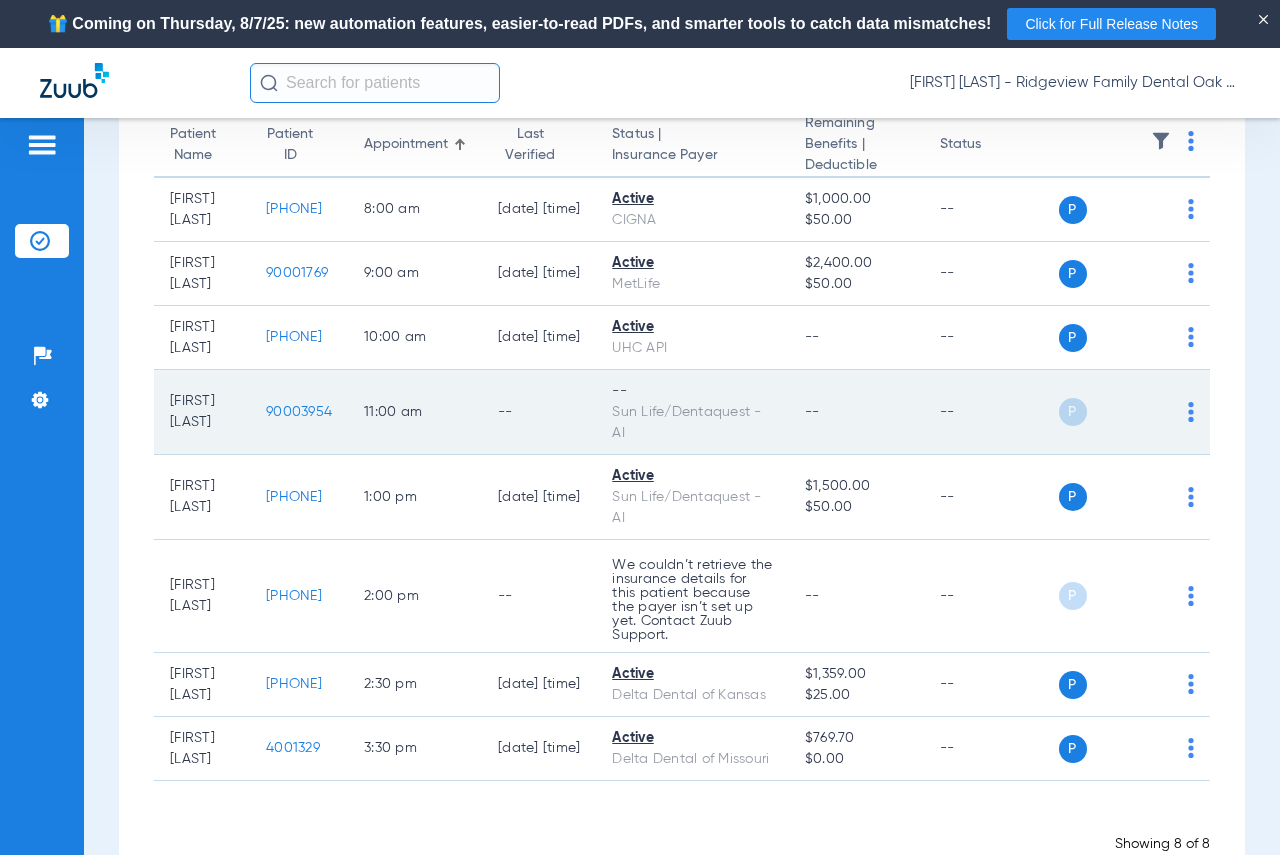 scroll, scrollTop: 43, scrollLeft: 0, axis: vertical 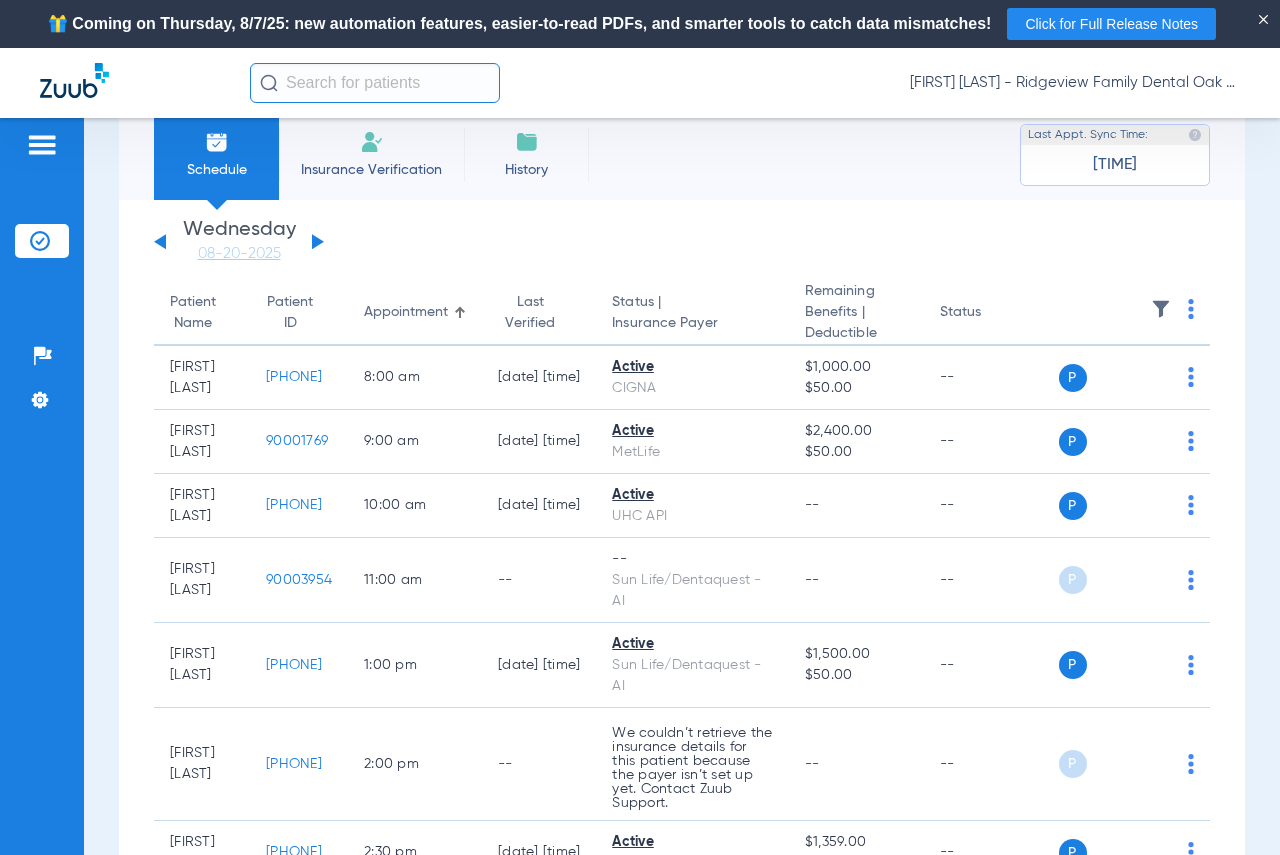 click on "Saturday   05-31-2025   Sunday   06-01-2025   Monday   06-02-2025   Tuesday   06-03-2025   Wednesday   06-04-2025   Thursday   06-05-2025   Friday   06-06-2025   Saturday   06-07-2025   Sunday   06-08-2025   Monday   06-09-2025   Tuesday   06-10-2025   Wednesday   06-11-2025   Thursday   06-12-2025   Friday   06-13-2025   Saturday   06-14-2025   Sunday   06-15-2025   Monday   06-16-2025   Tuesday   06-17-2025   Wednesday   06-18-2025   Thursday   06-19-2025   Friday   06-20-2025   Saturday   06-21-2025   Sunday   06-22-2025   Monday   06-23-2025   Tuesday   06-24-2025   Wednesday   06-25-2025   Thursday   06-26-2025   Friday   06-27-2025   Saturday   06-28-2025   Sunday   06-29-2025   Monday   06-30-2025   Tuesday   07-01-2025   Wednesday   07-02-2025   Thursday   07-03-2025   Friday   07-04-2025   Saturday   07-05-2025   Sunday   07-06-2025   Monday   07-07-2025   Tuesday   07-08-2025   Wednesday   07-09-2025   Thursday   07-10-2025   Friday   07-11-2025   Saturday   07-12-2025   Sunday   07-13-2025" 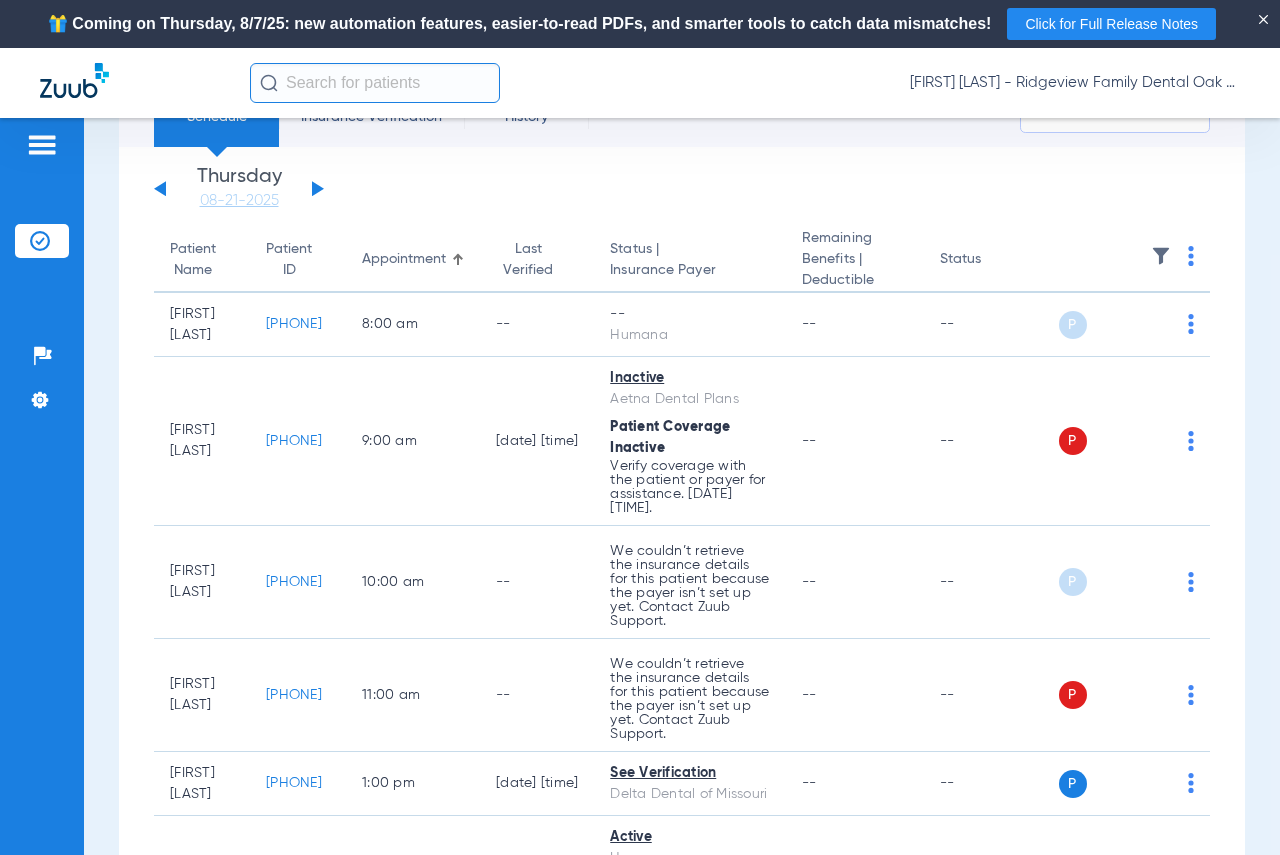 scroll, scrollTop: 0, scrollLeft: 0, axis: both 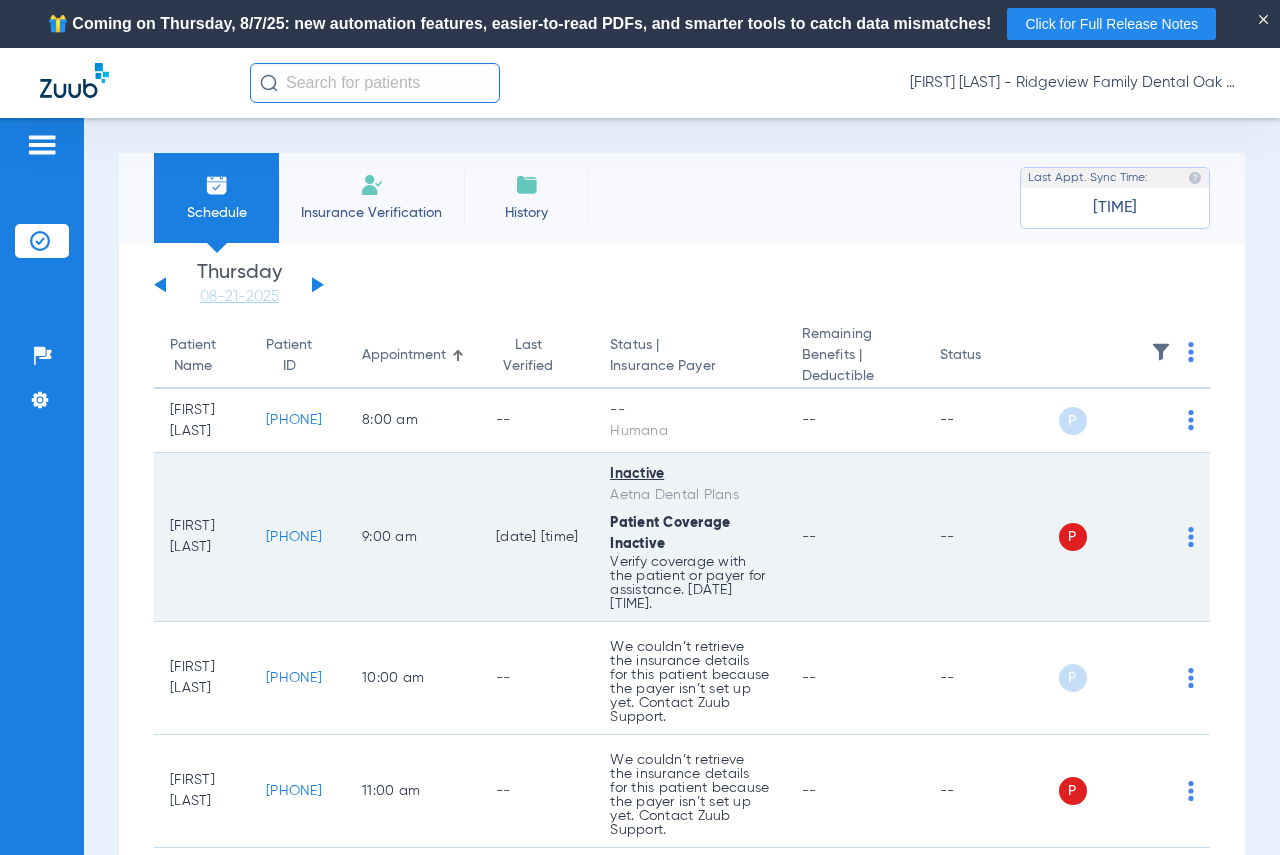 click 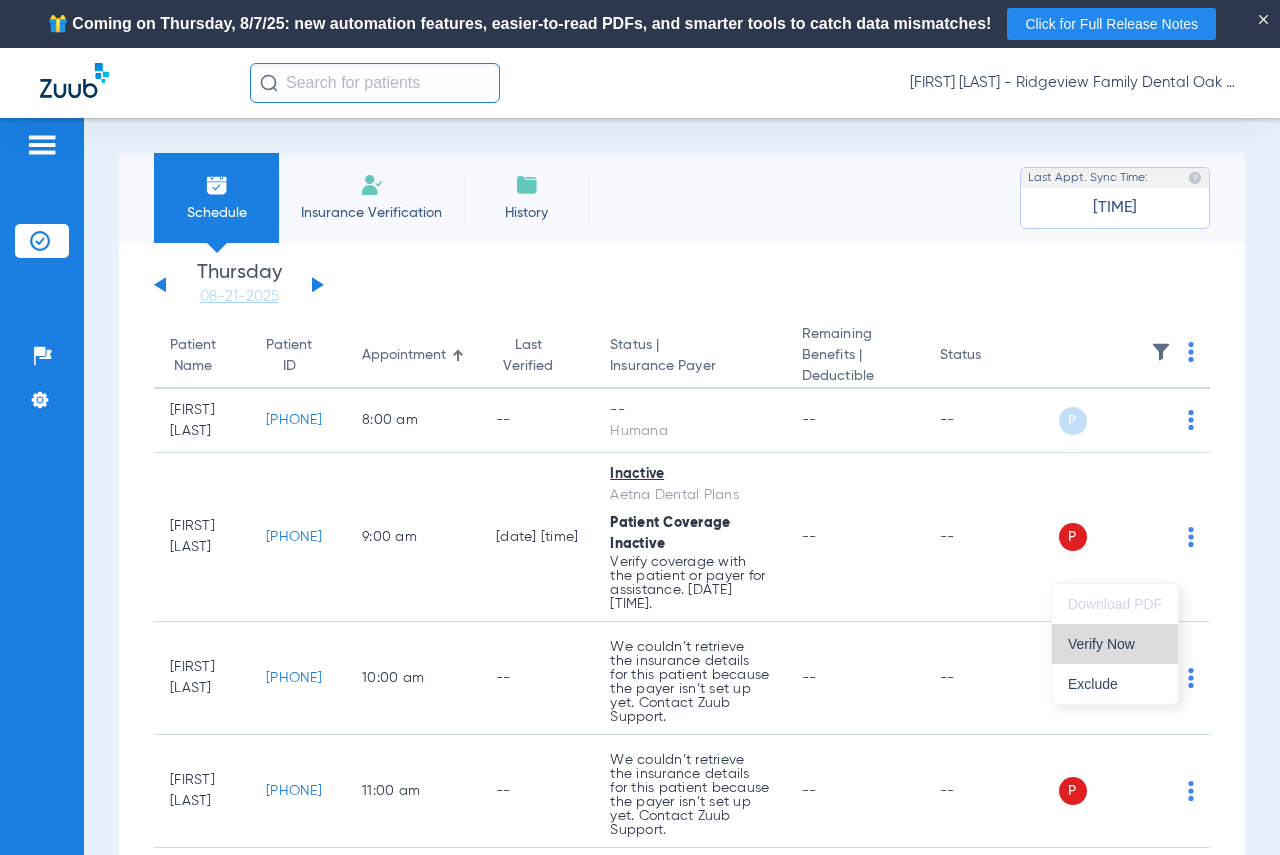 click on "Verify Now" at bounding box center (1115, 644) 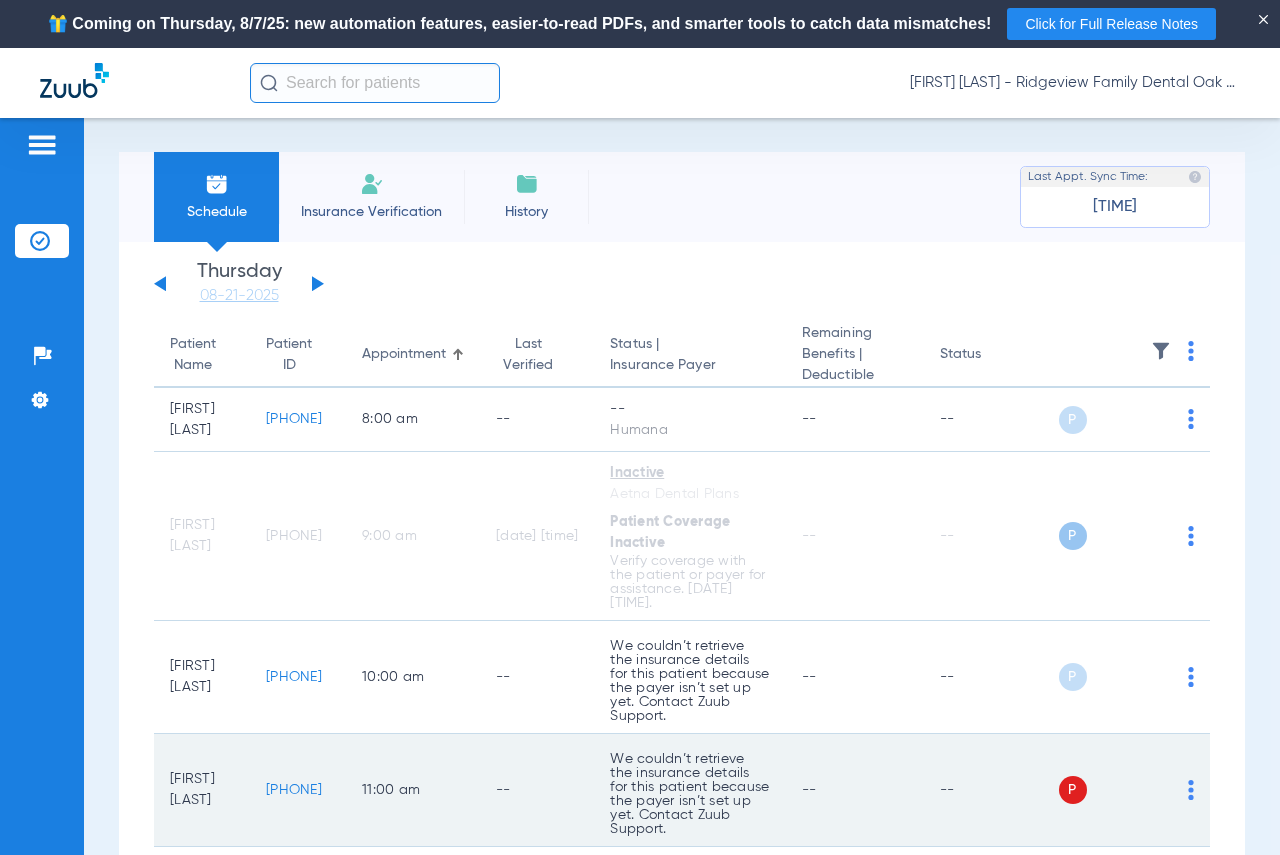 scroll, scrollTop: 0, scrollLeft: 0, axis: both 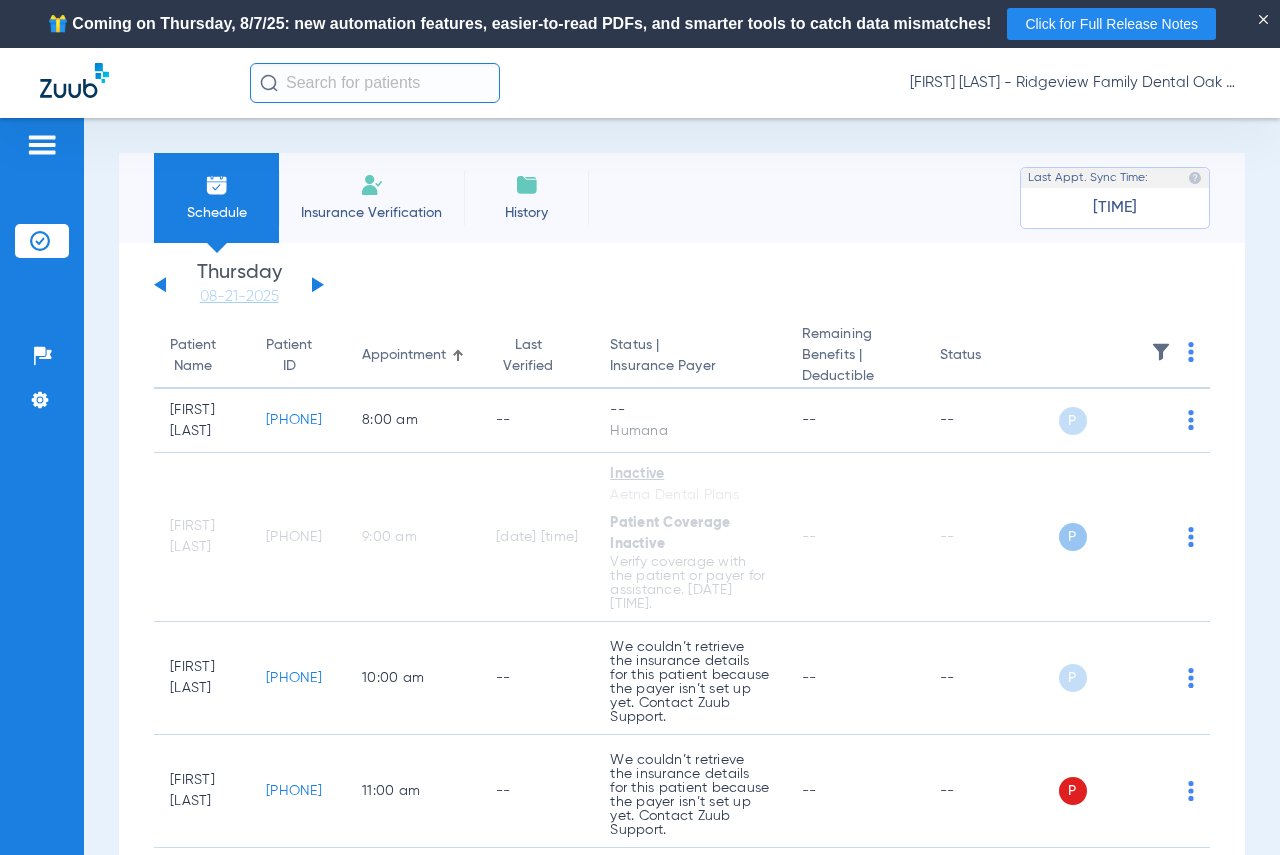 click 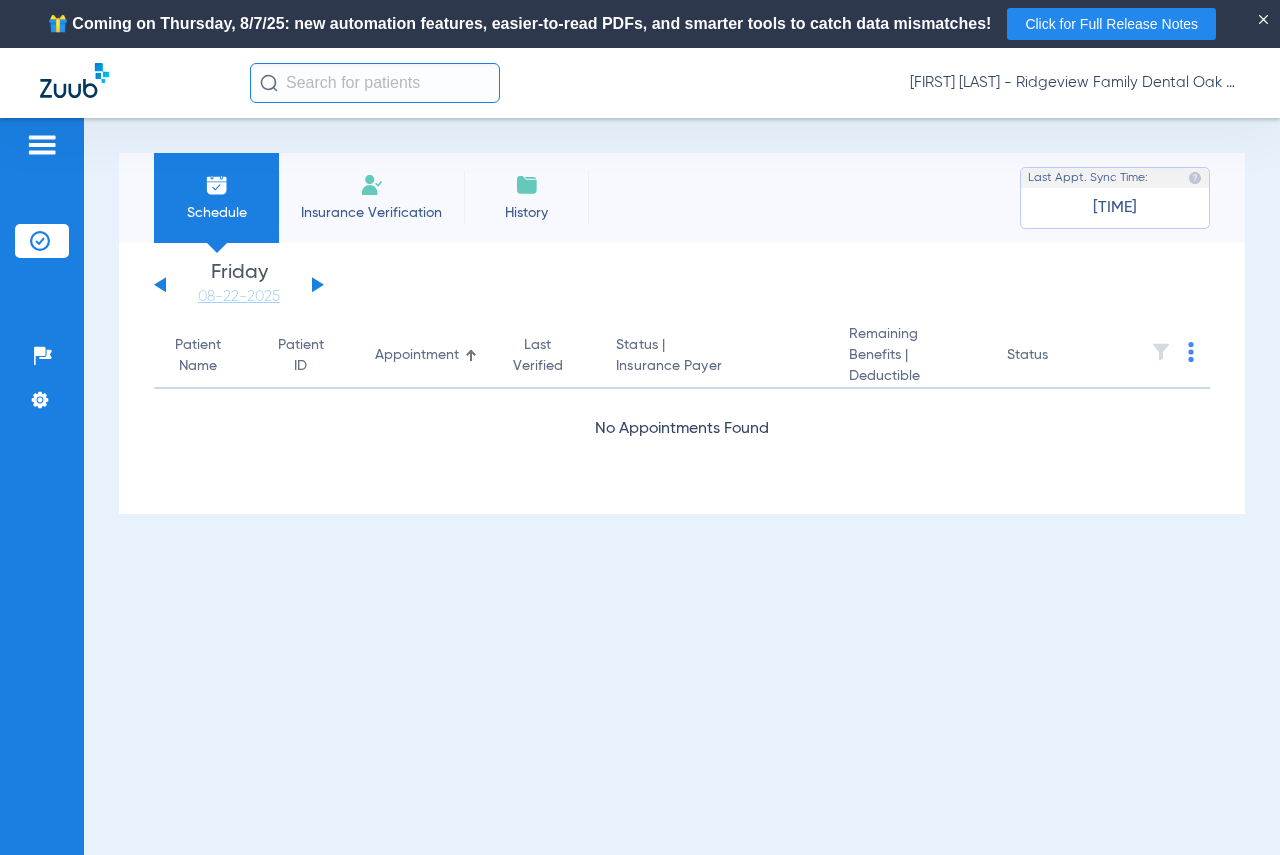 click 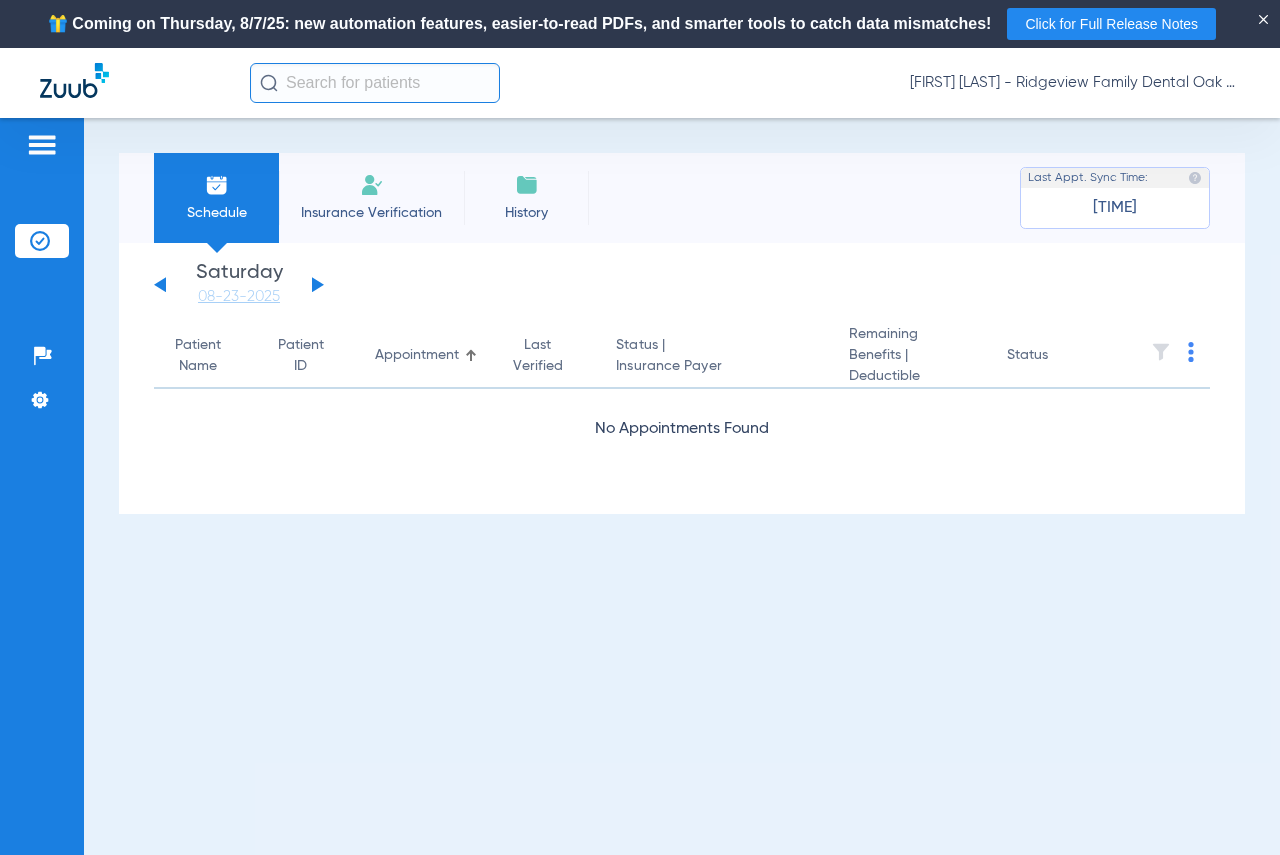 click 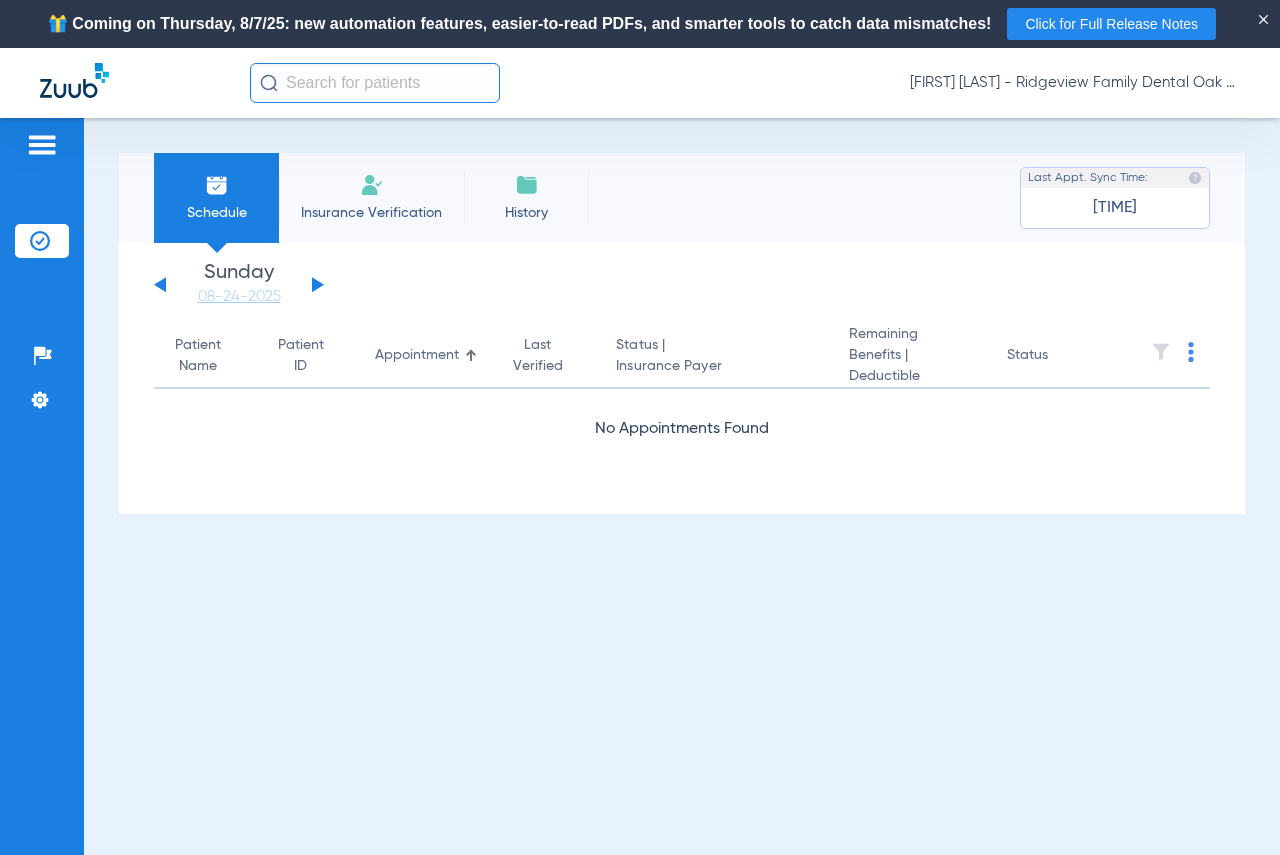 click on "Saturday   05-31-2025   Sunday   06-01-2025   Monday   06-02-2025   Tuesday   06-03-2025   Wednesday   06-04-2025   Thursday   06-05-2025   Friday   06-06-2025   Saturday   06-07-2025   Sunday   06-08-2025   Monday   06-09-2025   Tuesday   06-10-2025   Wednesday   06-11-2025   Thursday   06-12-2025   Friday   06-13-2025   Saturday   06-14-2025   Sunday   06-15-2025   Monday   06-16-2025   Tuesday   06-17-2025   Wednesday   06-18-2025   Thursday   06-19-2025   Friday   06-20-2025   Saturday   06-21-2025   Sunday   06-22-2025   Monday   06-23-2025   Tuesday   06-24-2025   Wednesday   06-25-2025   Thursday   06-26-2025   Friday   06-27-2025   Saturday   06-28-2025   Sunday   06-29-2025   Monday   06-30-2025   Tuesday   07-01-2025   Wednesday   07-02-2025   Thursday   07-03-2025   Friday   07-04-2025   Saturday   07-05-2025   Sunday   07-06-2025   Monday   07-07-2025   Tuesday   07-08-2025   Wednesday   07-09-2025   Thursday   07-10-2025   Friday   07-11-2025   Saturday   07-12-2025   Sunday   07-13-2025" 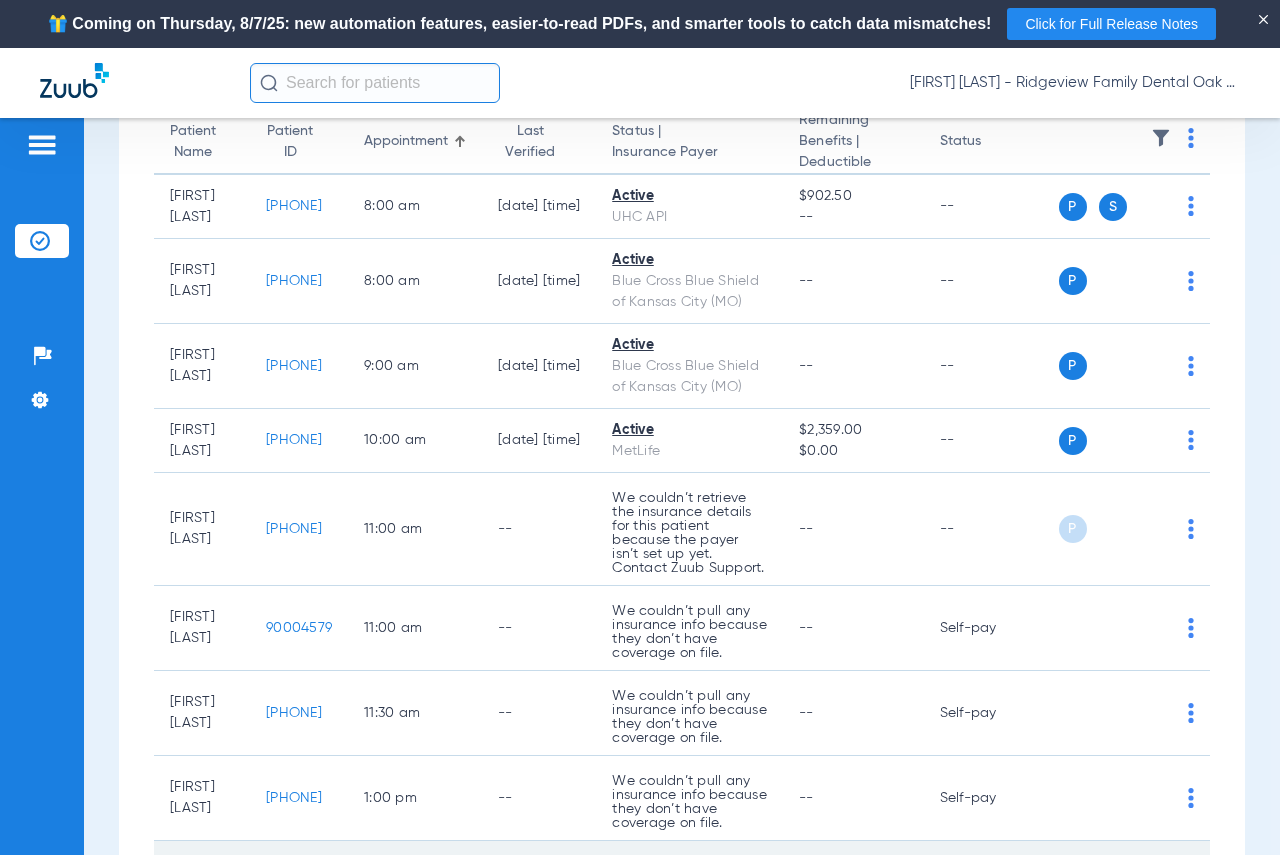 scroll, scrollTop: 0, scrollLeft: 0, axis: both 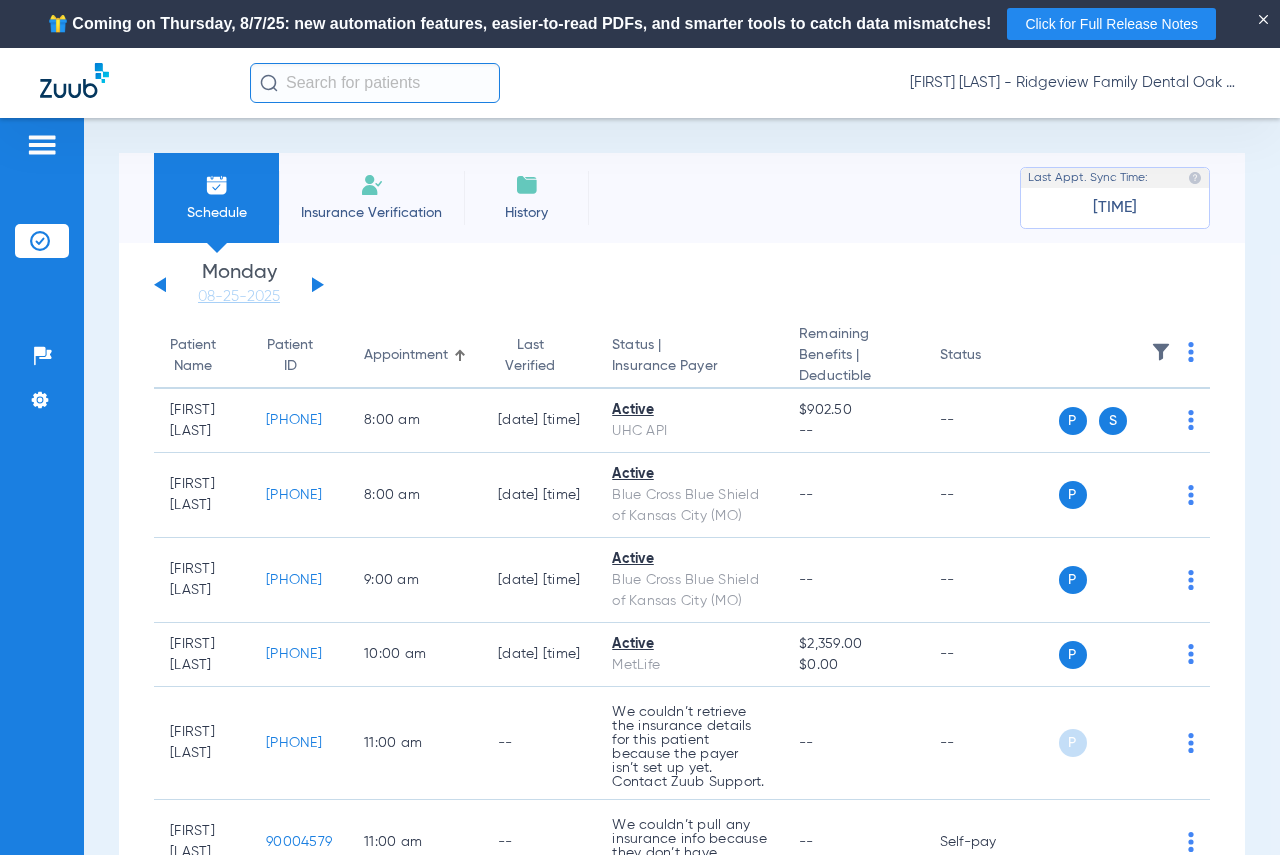 click on "Saturday   05-31-2025   Sunday   06-01-2025   Monday   06-02-2025   Tuesday   06-03-2025   Wednesday   06-04-2025   Thursday   06-05-2025   Friday   06-06-2025   Saturday   06-07-2025   Sunday   06-08-2025   Monday   06-09-2025   Tuesday   06-10-2025   Wednesday   06-11-2025   Thursday   06-12-2025   Friday   06-13-2025   Saturday   06-14-2025   Sunday   06-15-2025   Monday   06-16-2025   Tuesday   06-17-2025   Wednesday   06-18-2025   Thursday   06-19-2025   Friday   06-20-2025   Saturday   06-21-2025   Sunday   06-22-2025   Monday   06-23-2025   Tuesday   06-24-2025   Wednesday   06-25-2025   Thursday   06-26-2025   Friday   06-27-2025   Saturday   06-28-2025   Sunday   06-29-2025   Monday   06-30-2025   Tuesday   07-01-2025   Wednesday   07-02-2025   Thursday   07-03-2025   Friday   07-04-2025   Saturday   07-05-2025   Sunday   07-06-2025   Monday   07-07-2025   Tuesday   07-08-2025   Wednesday   07-09-2025   Thursday   07-10-2025   Friday   07-11-2025   Saturday   07-12-2025   Sunday   07-13-2025" 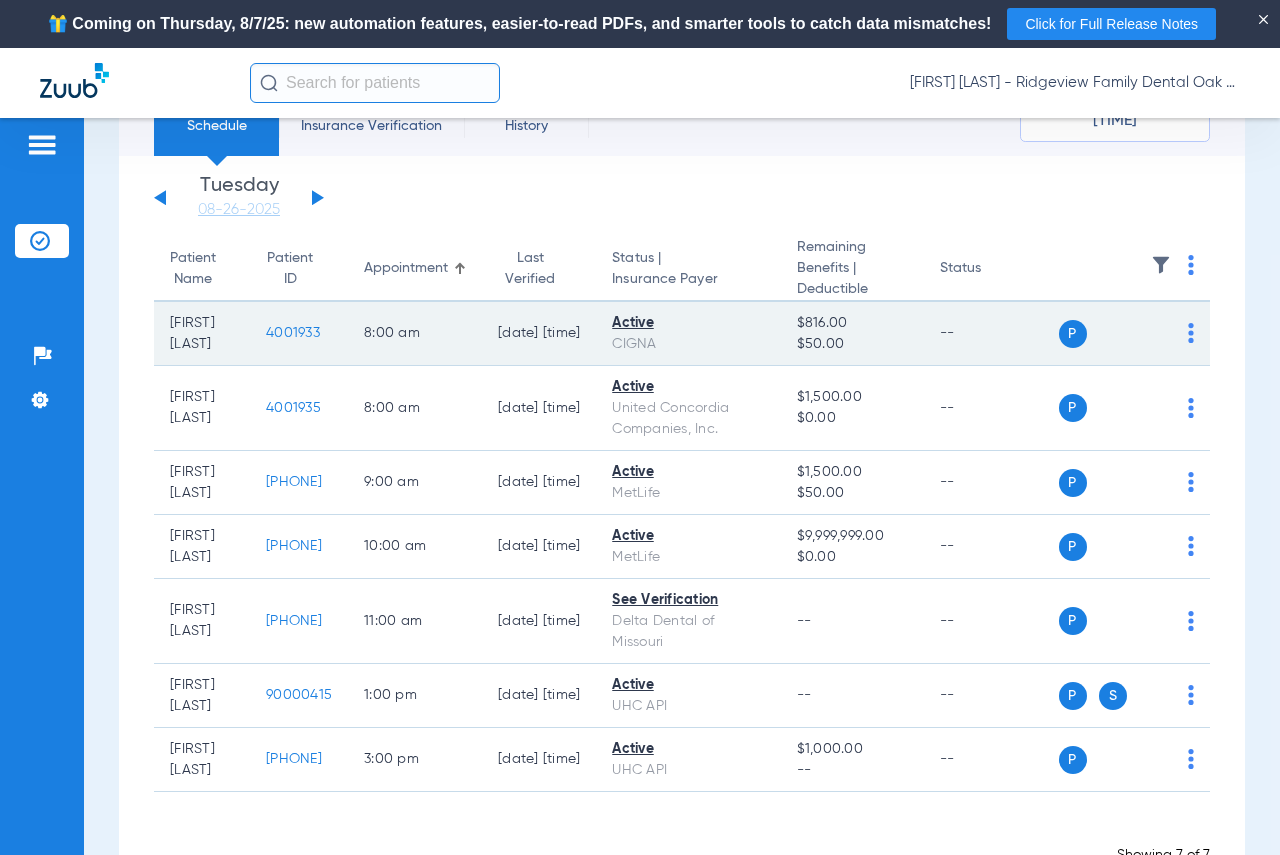 scroll, scrollTop: 146, scrollLeft: 0, axis: vertical 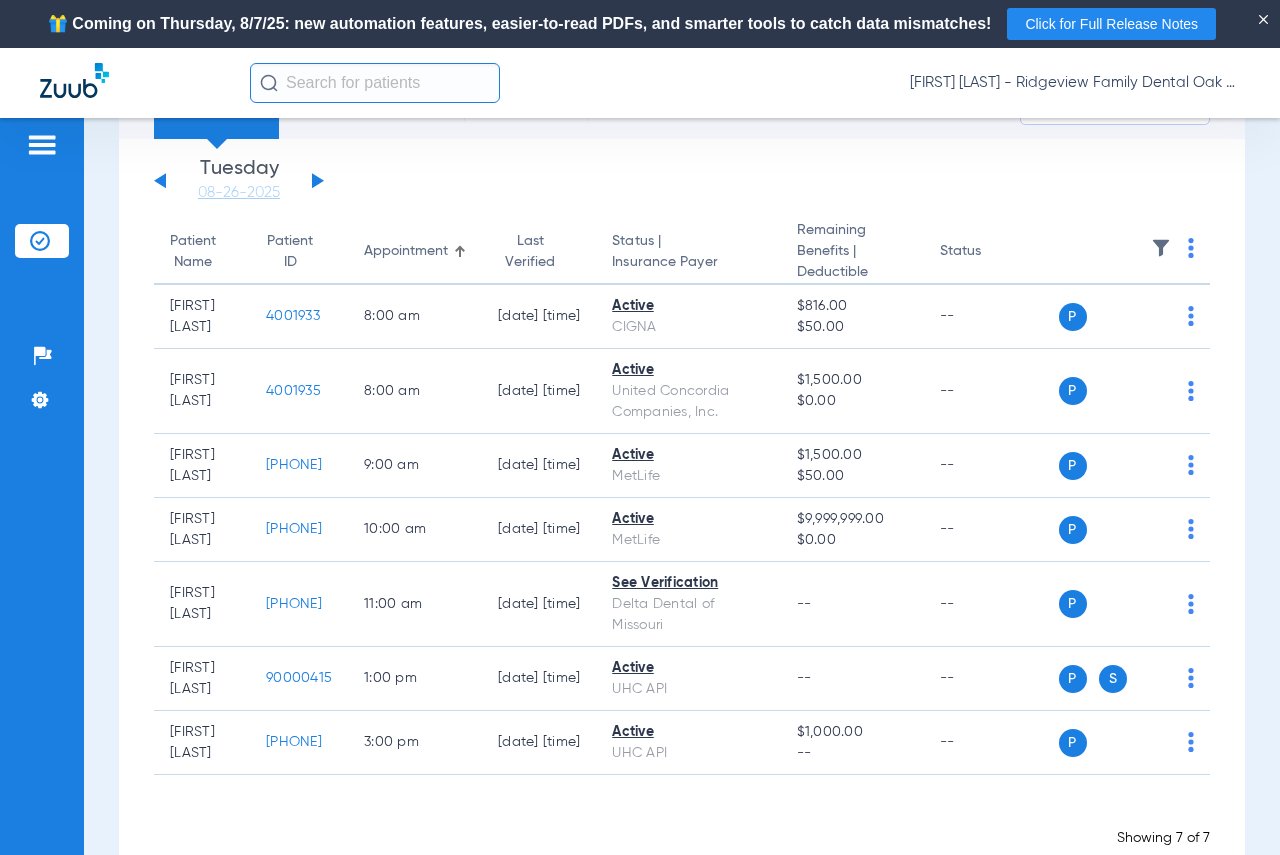 click 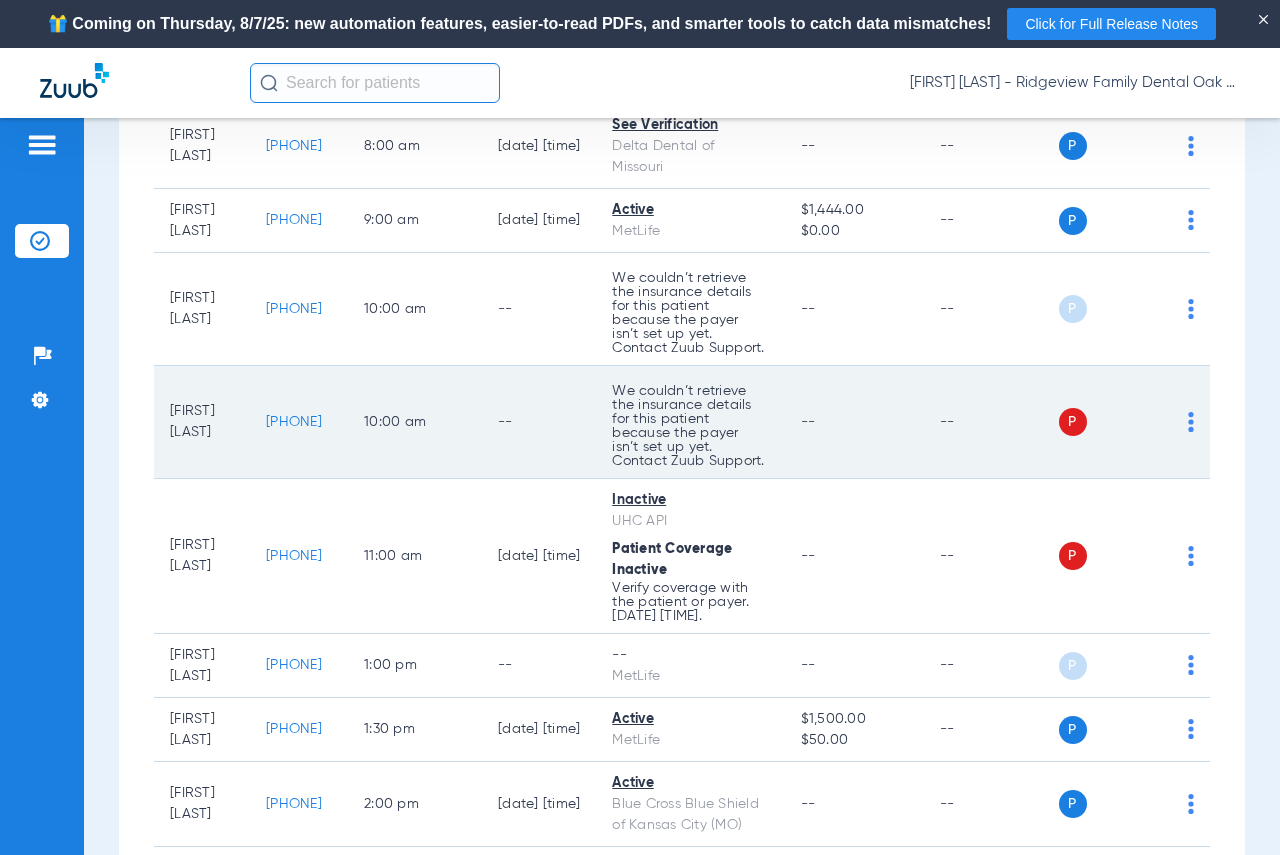 scroll, scrollTop: 500, scrollLeft: 0, axis: vertical 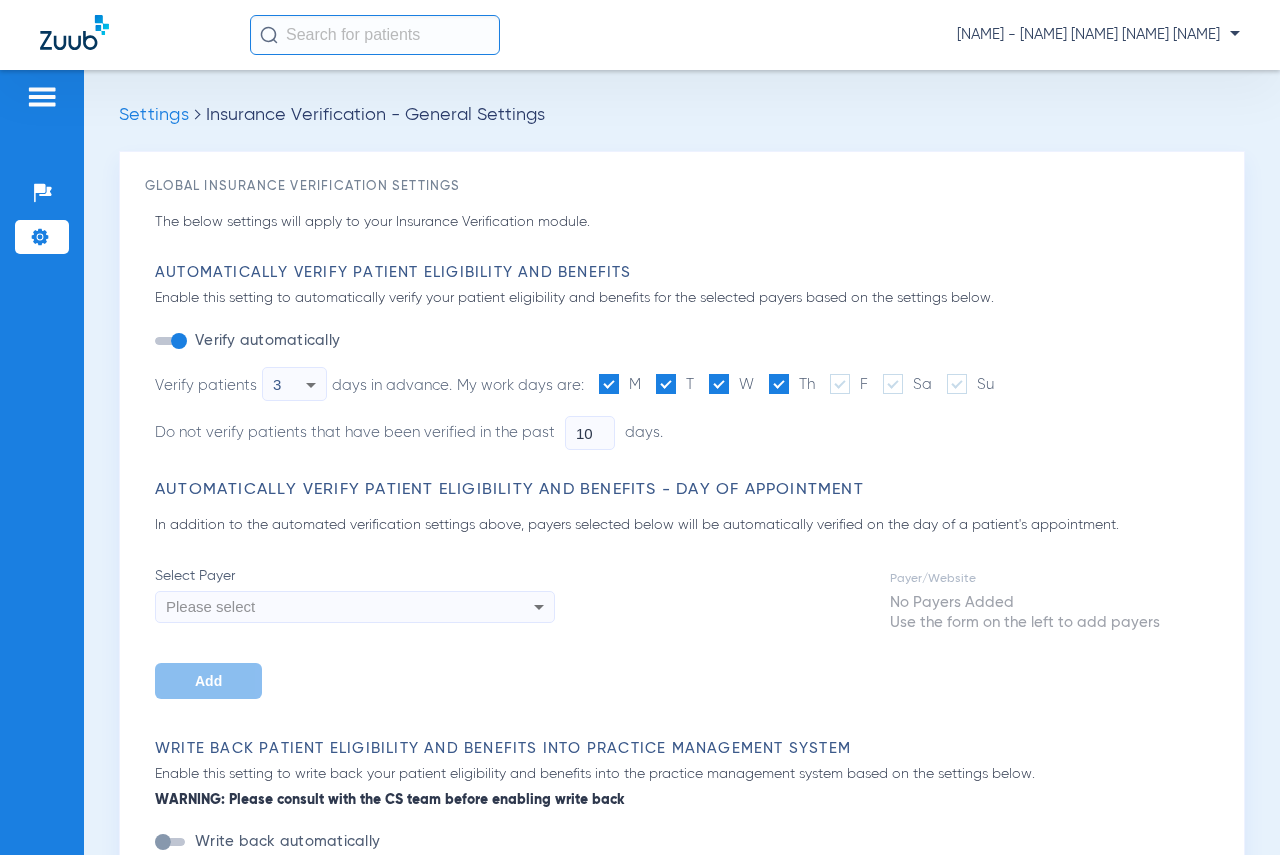 type on "5" 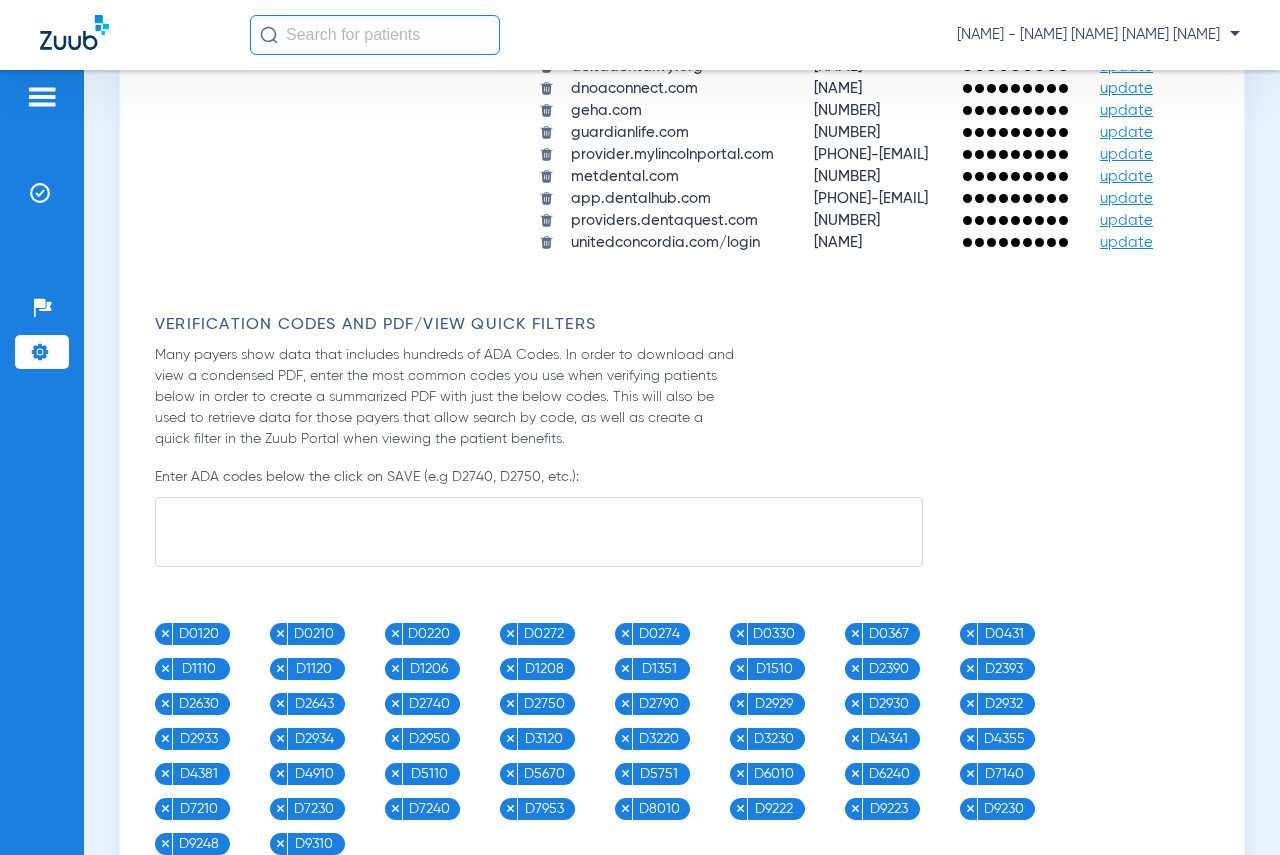 scroll, scrollTop: 2100, scrollLeft: 0, axis: vertical 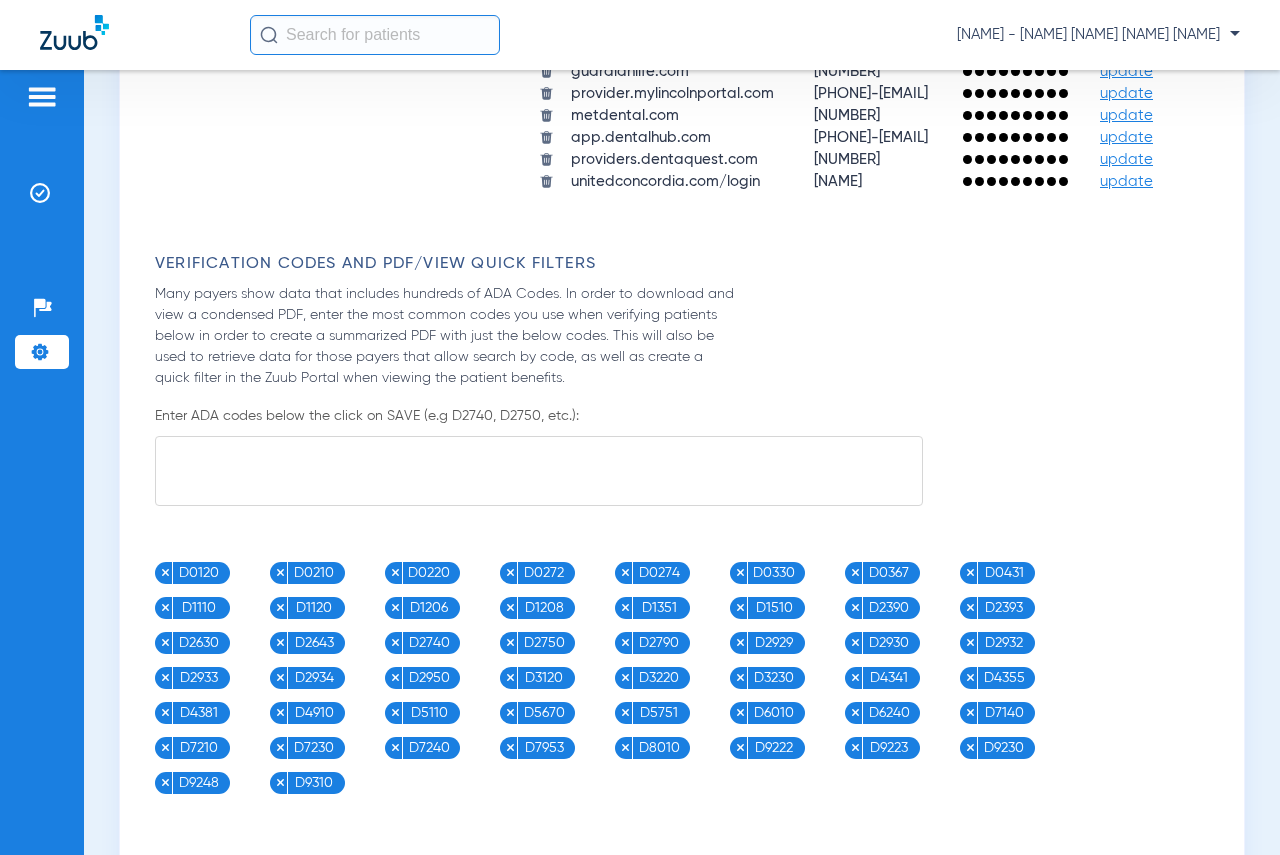 click on "update" 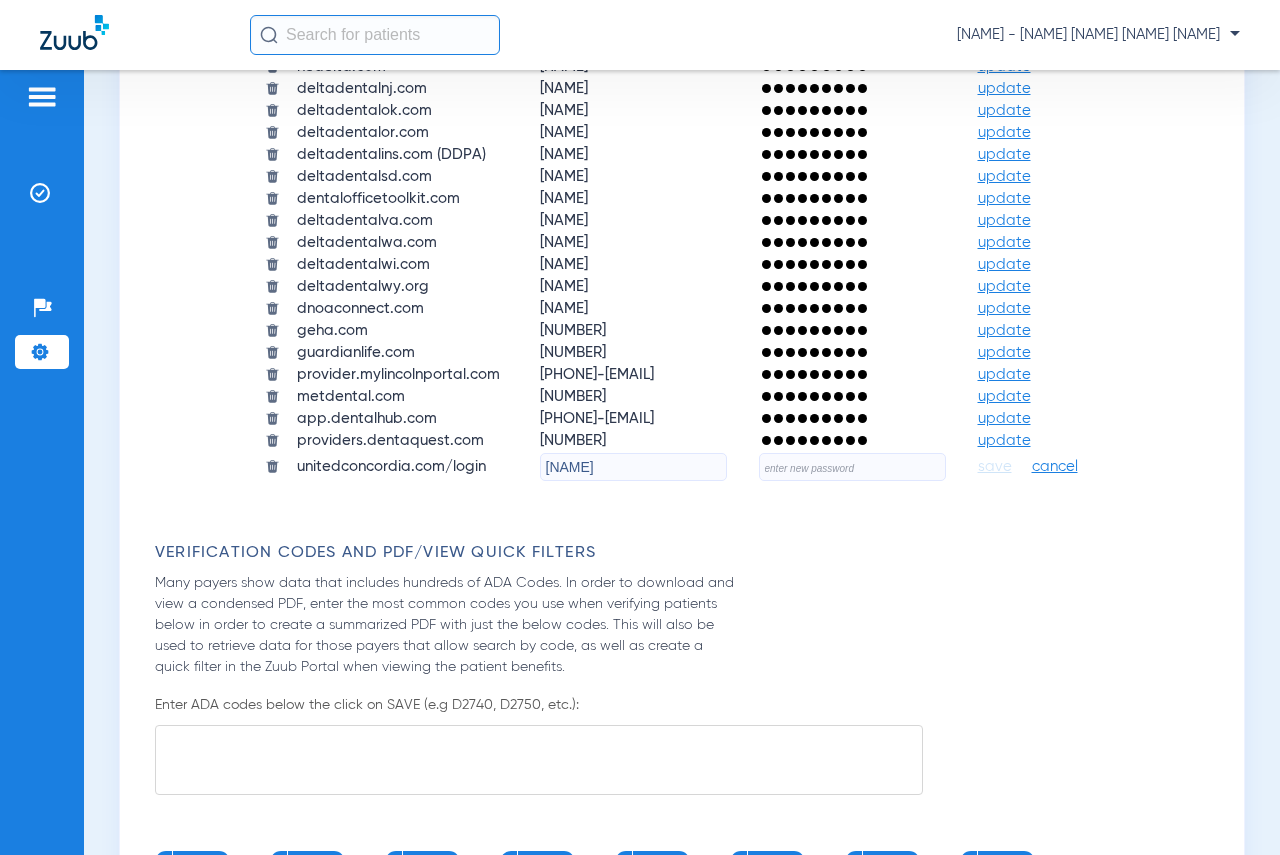 paste on "0akGr0ve!4141!" 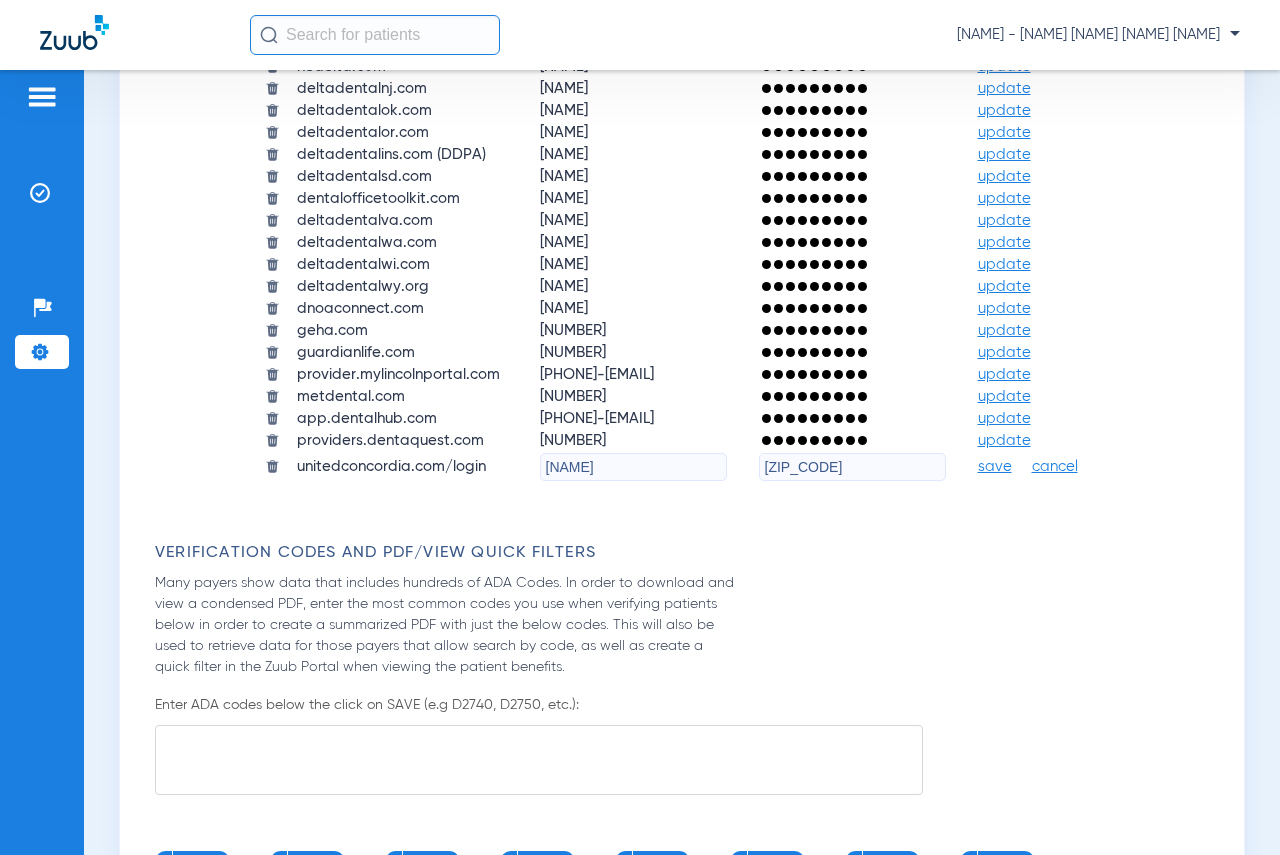 type on "0akGr0ve!4141!" 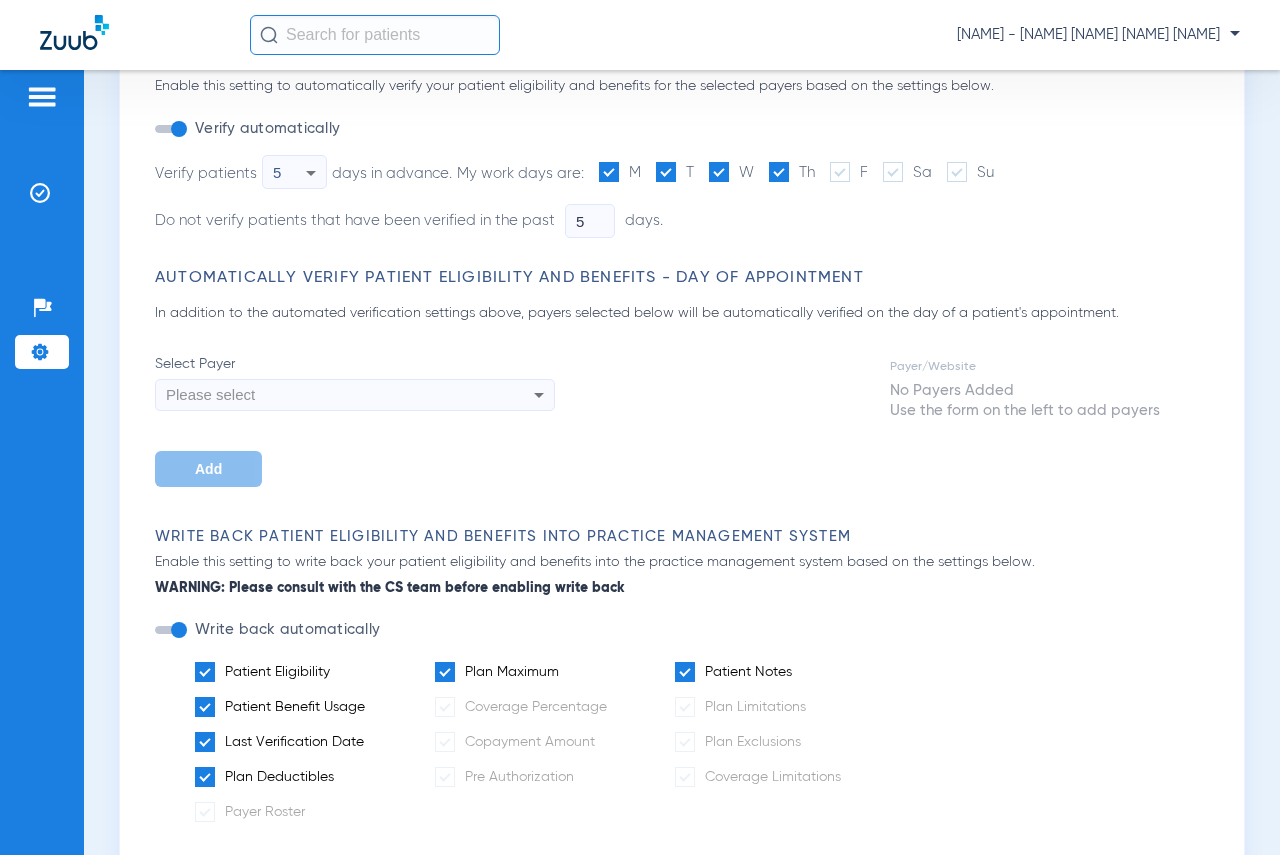 scroll, scrollTop: 0, scrollLeft: 0, axis: both 